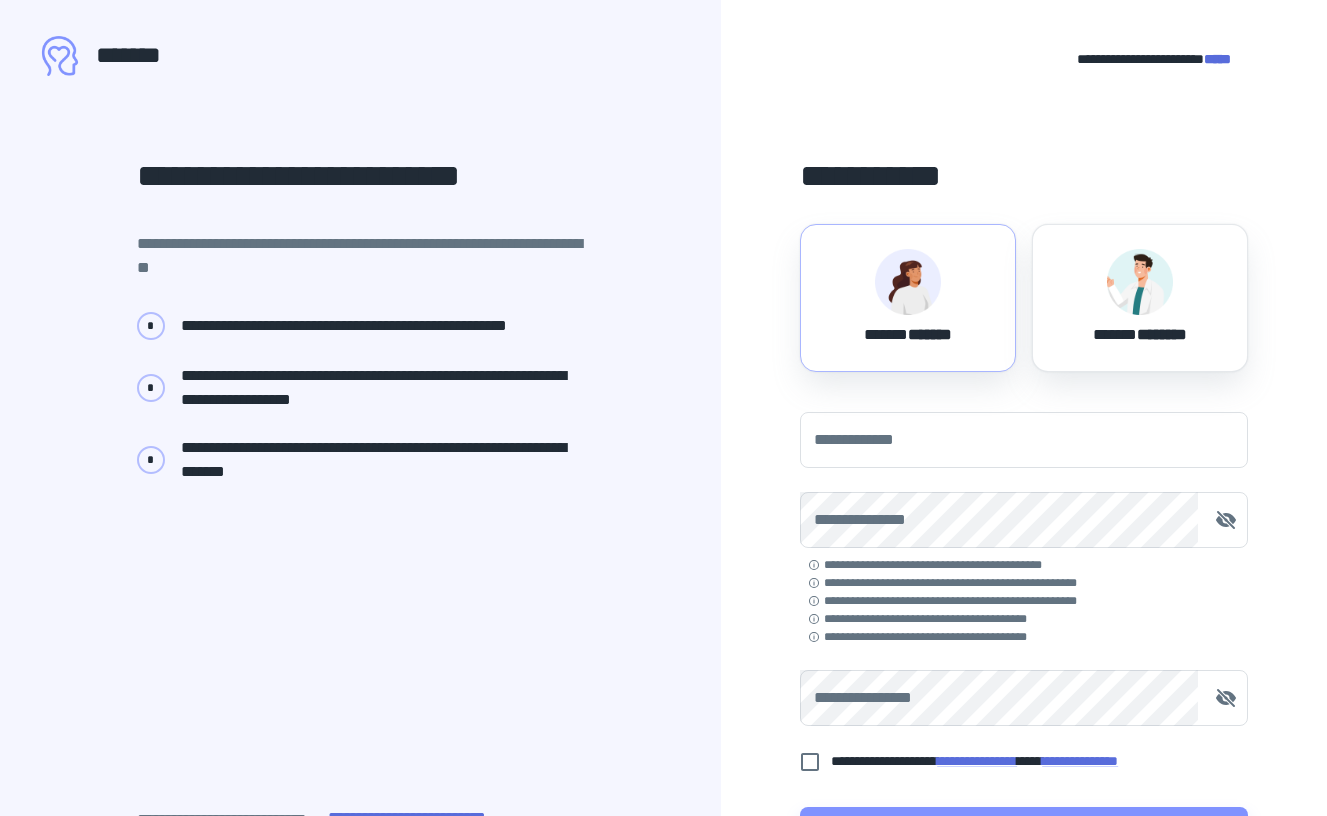 scroll, scrollTop: 0, scrollLeft: 0, axis: both 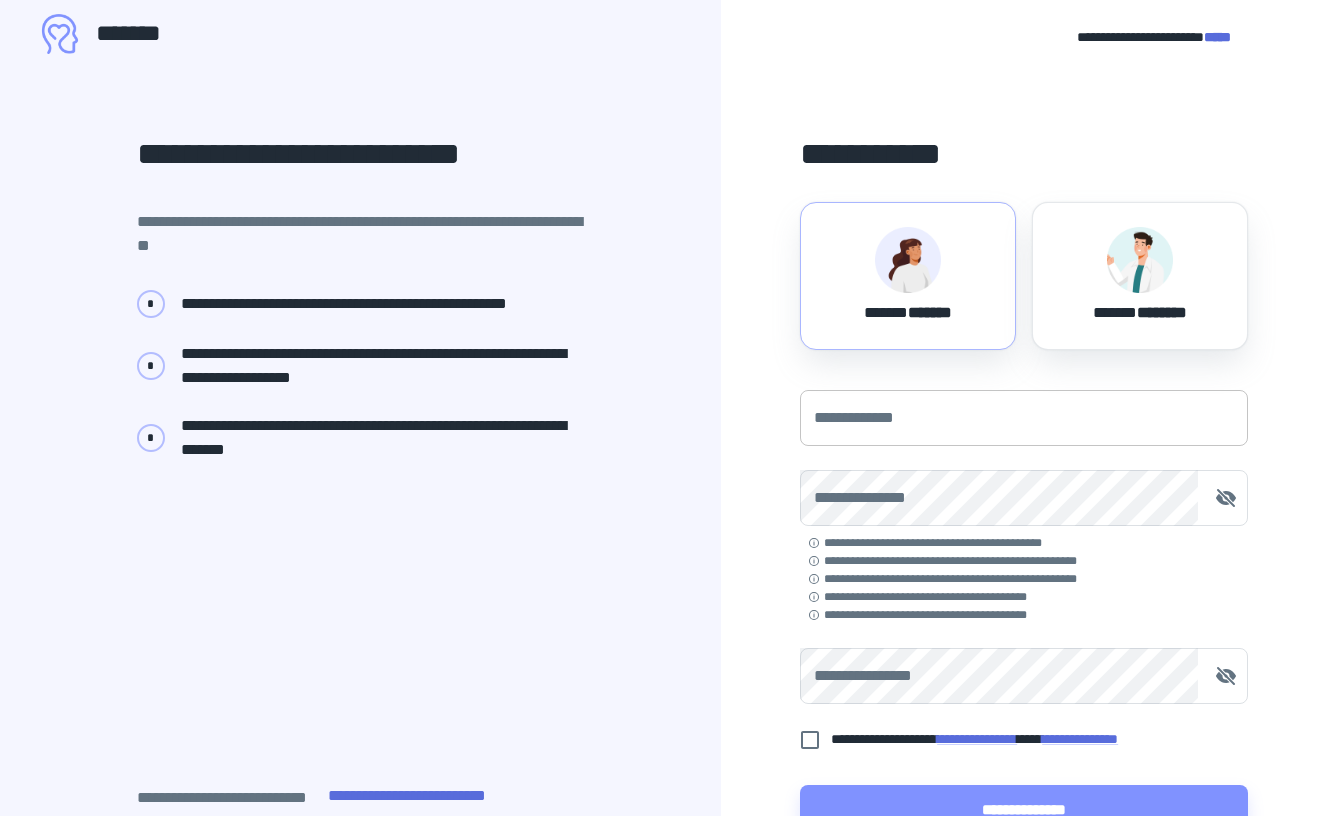 click on "**********" at bounding box center [1024, 418] 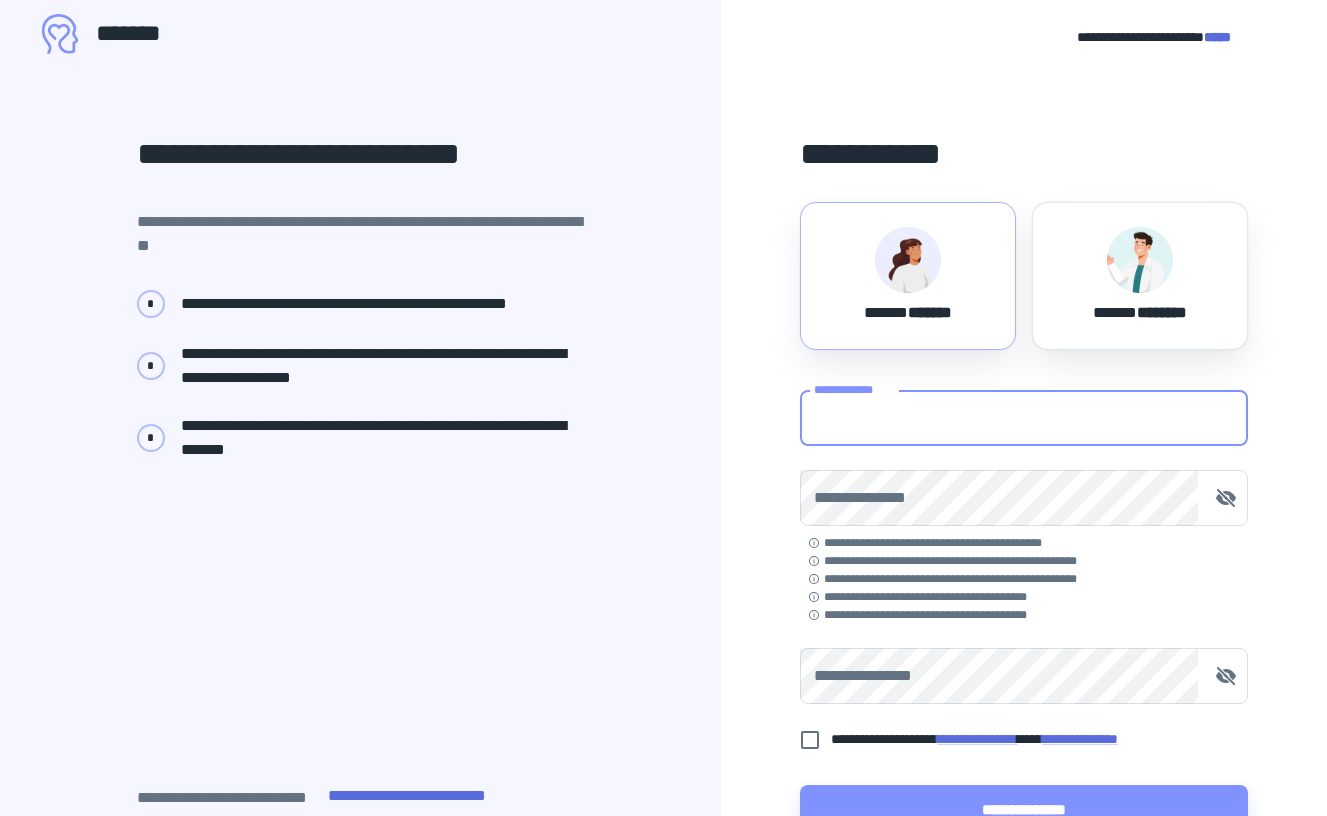 type on "**********" 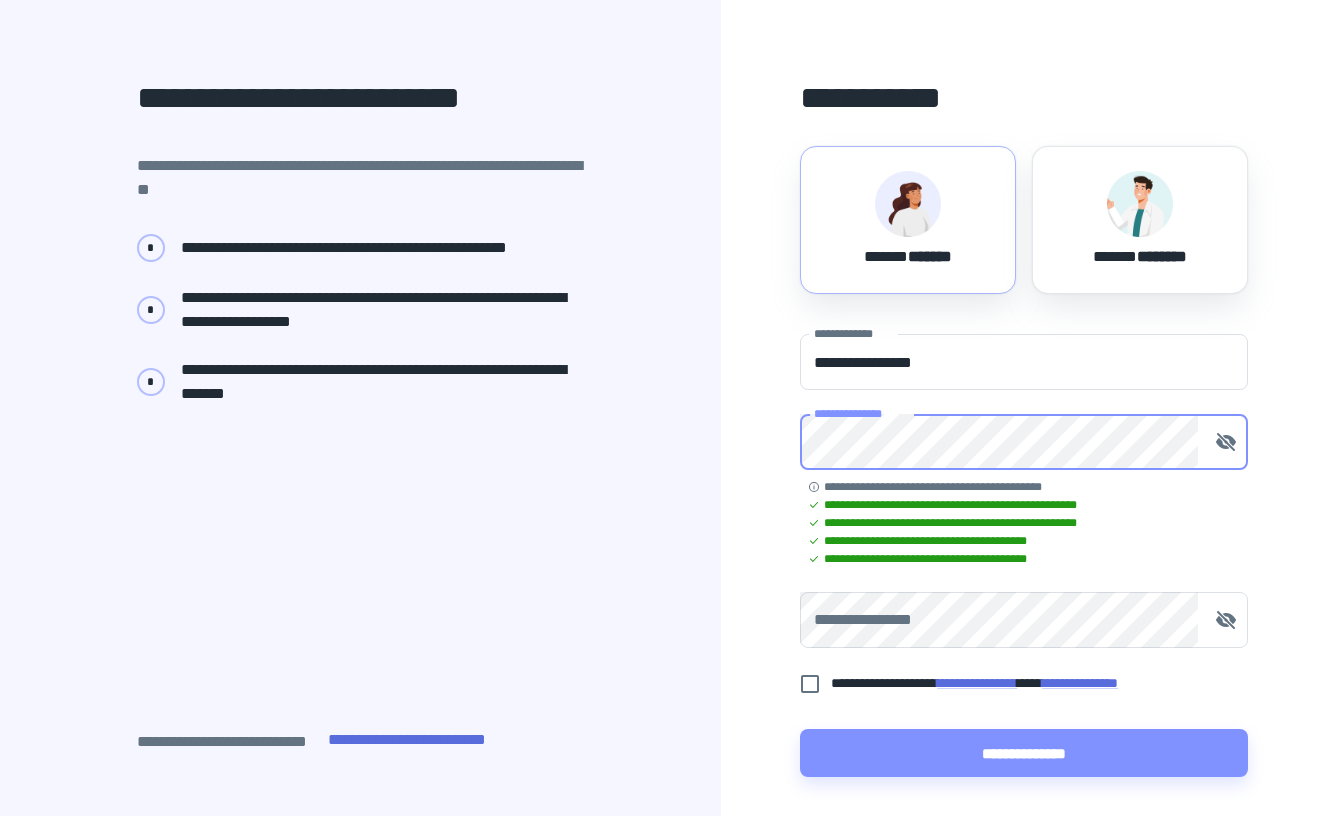 scroll, scrollTop: 87, scrollLeft: 0, axis: vertical 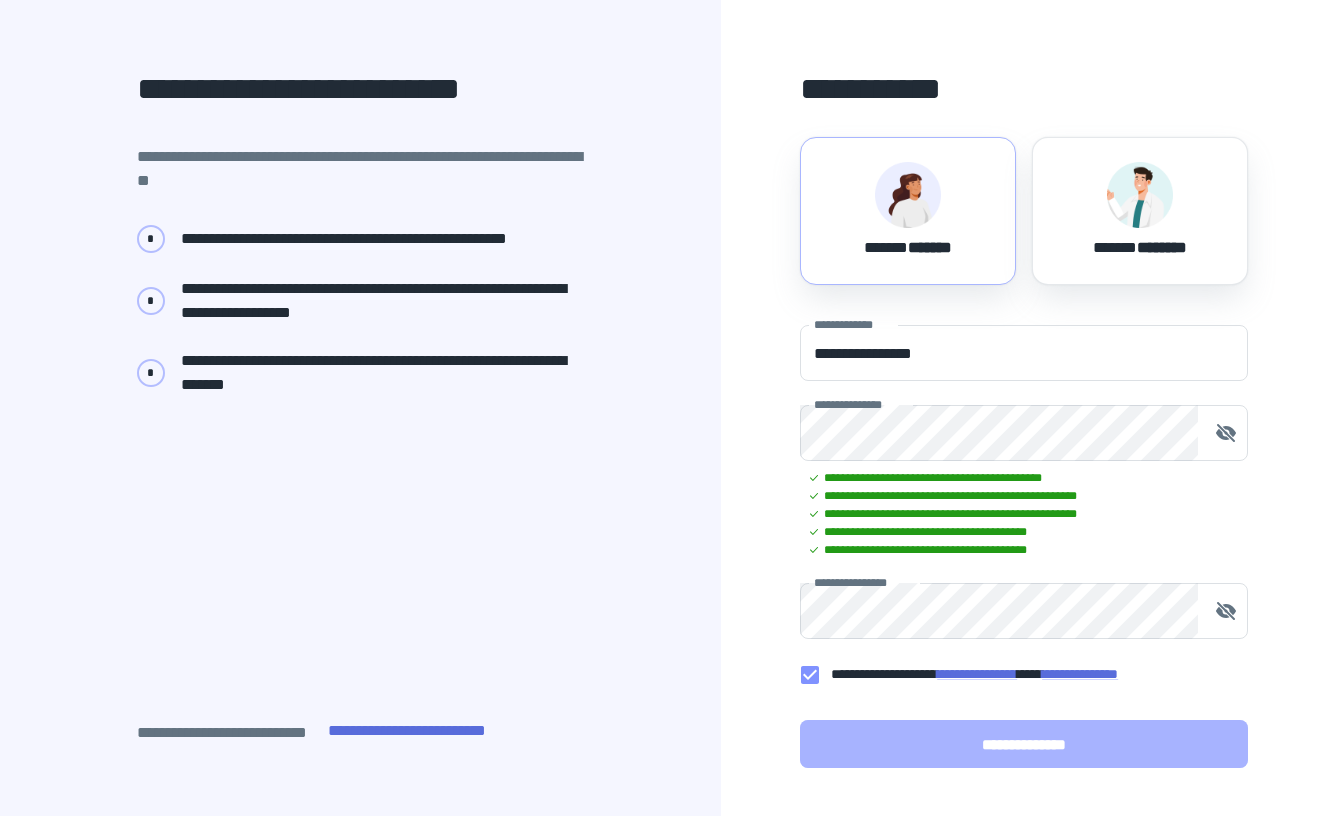 click on "**********" at bounding box center [1024, 744] 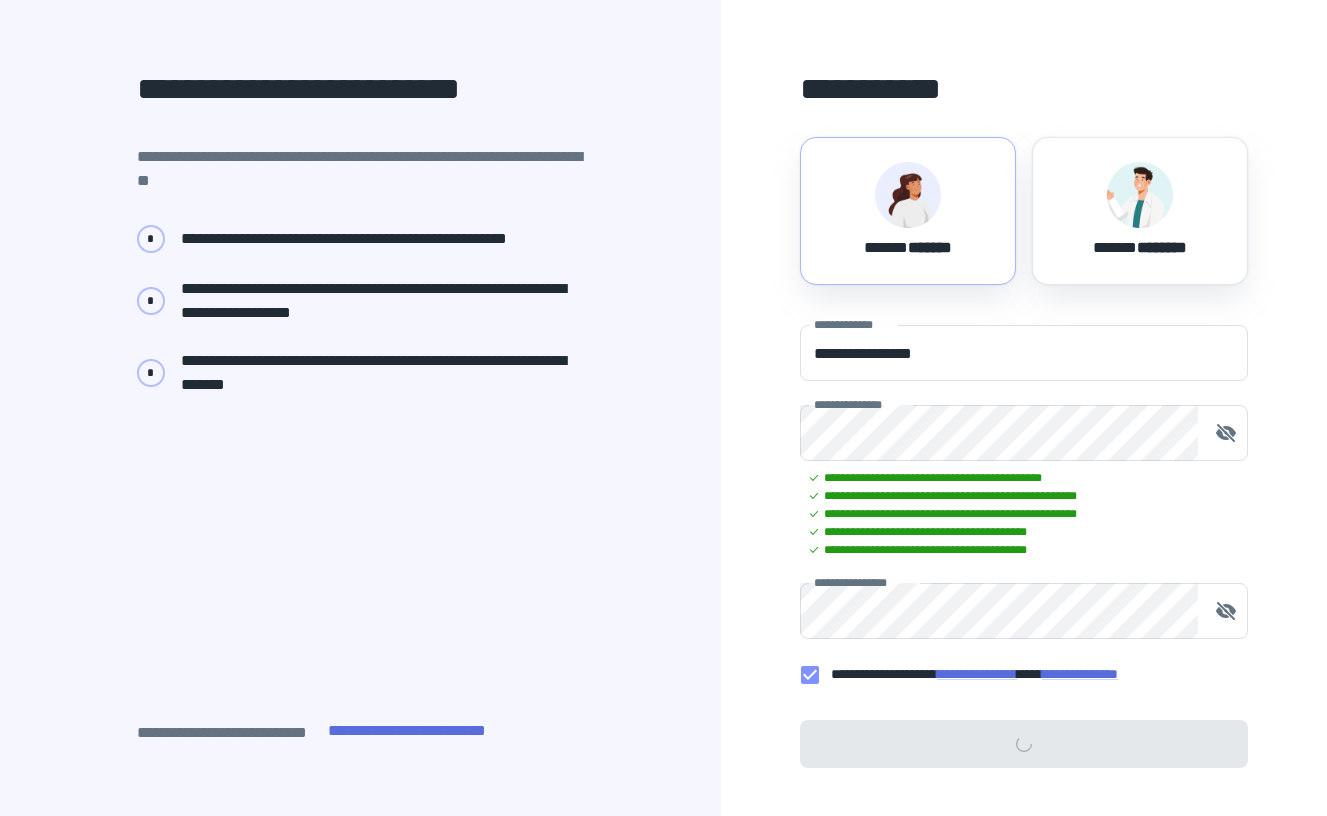 scroll, scrollTop: 0, scrollLeft: 0, axis: both 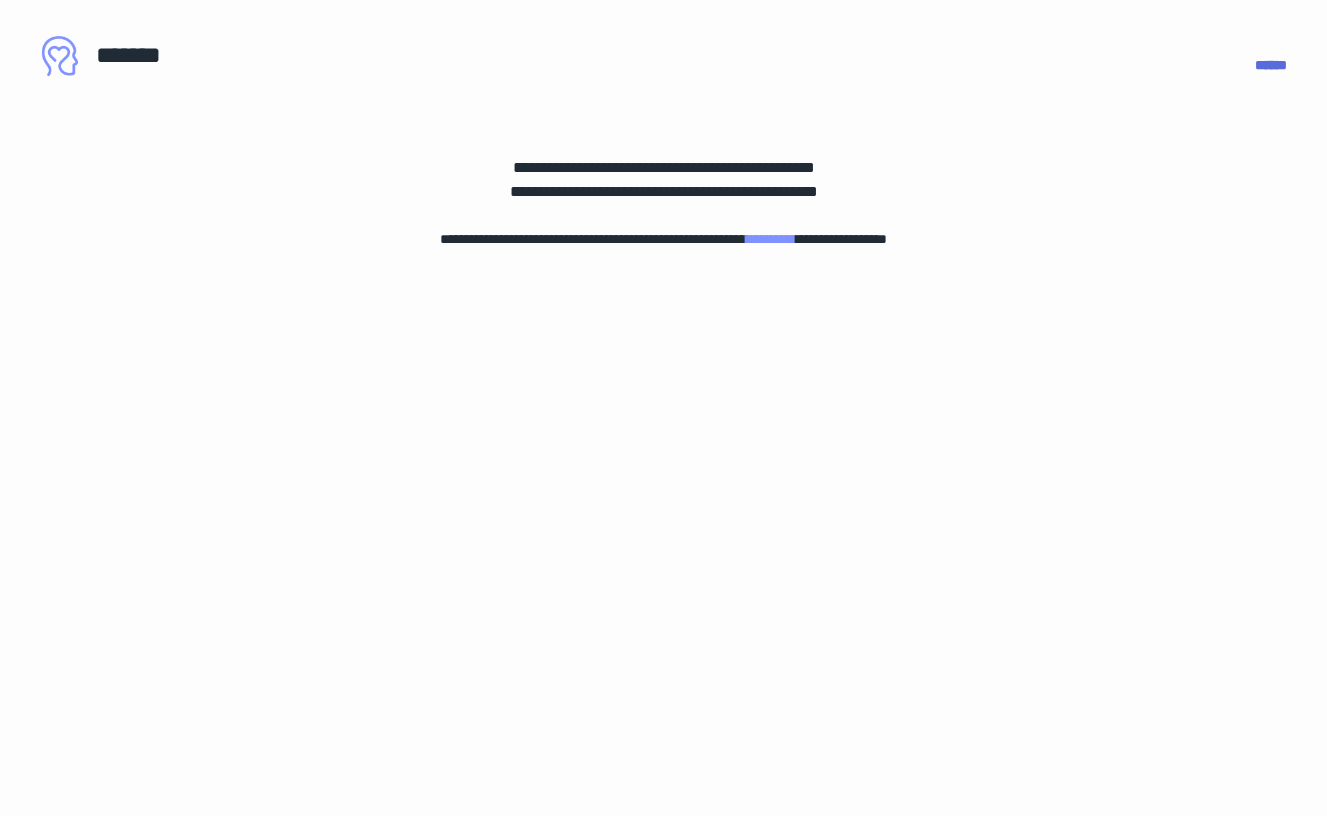 click on "**********" at bounding box center [663, 408] 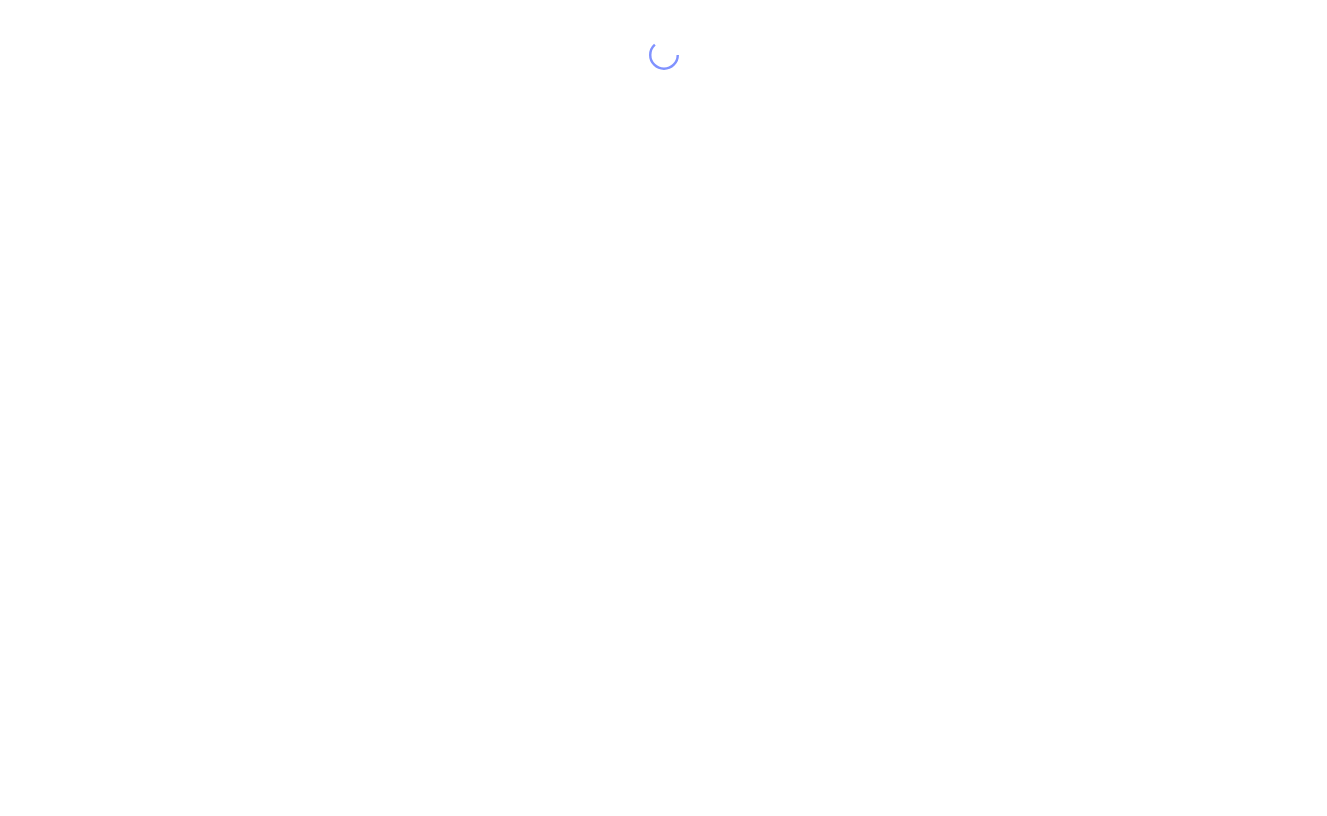 scroll, scrollTop: 0, scrollLeft: 0, axis: both 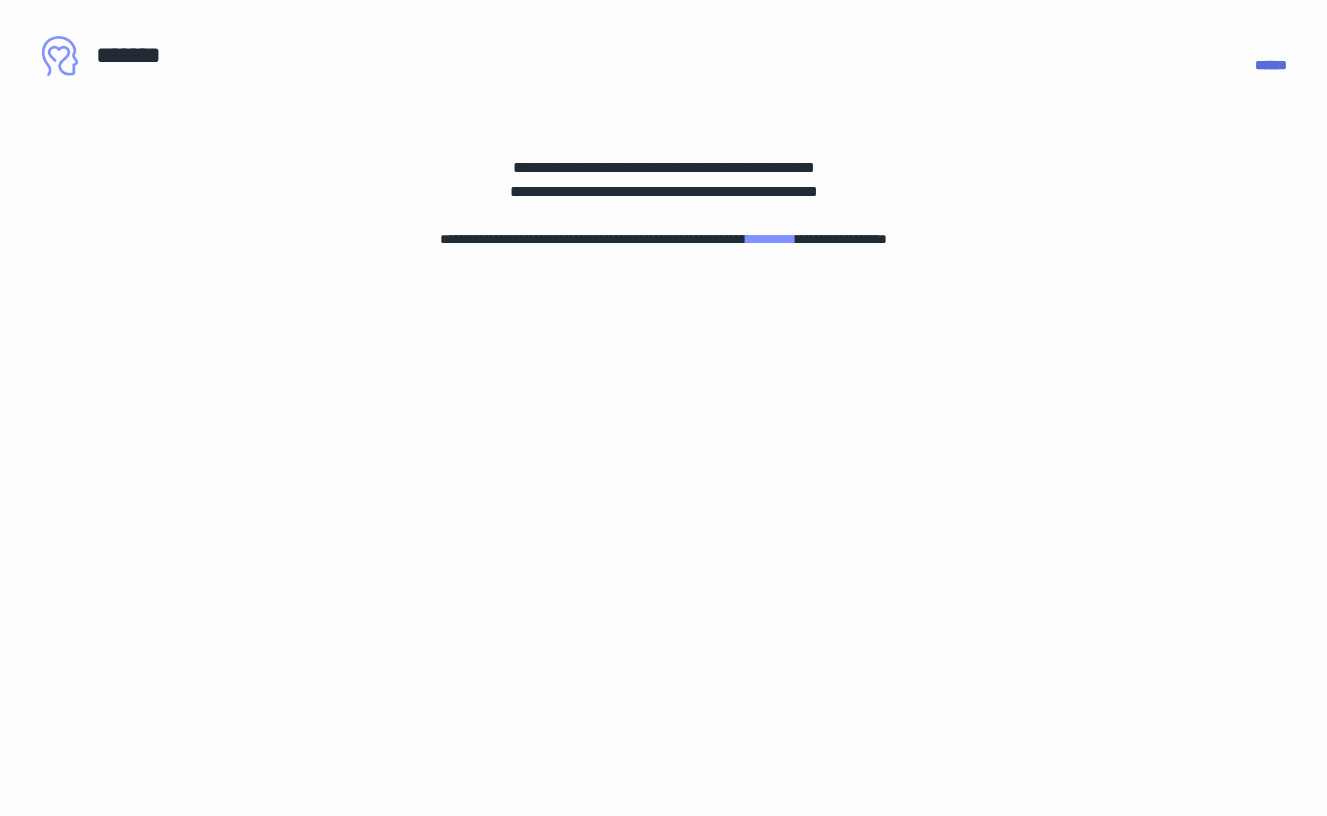 click on "******" at bounding box center (679, 41) 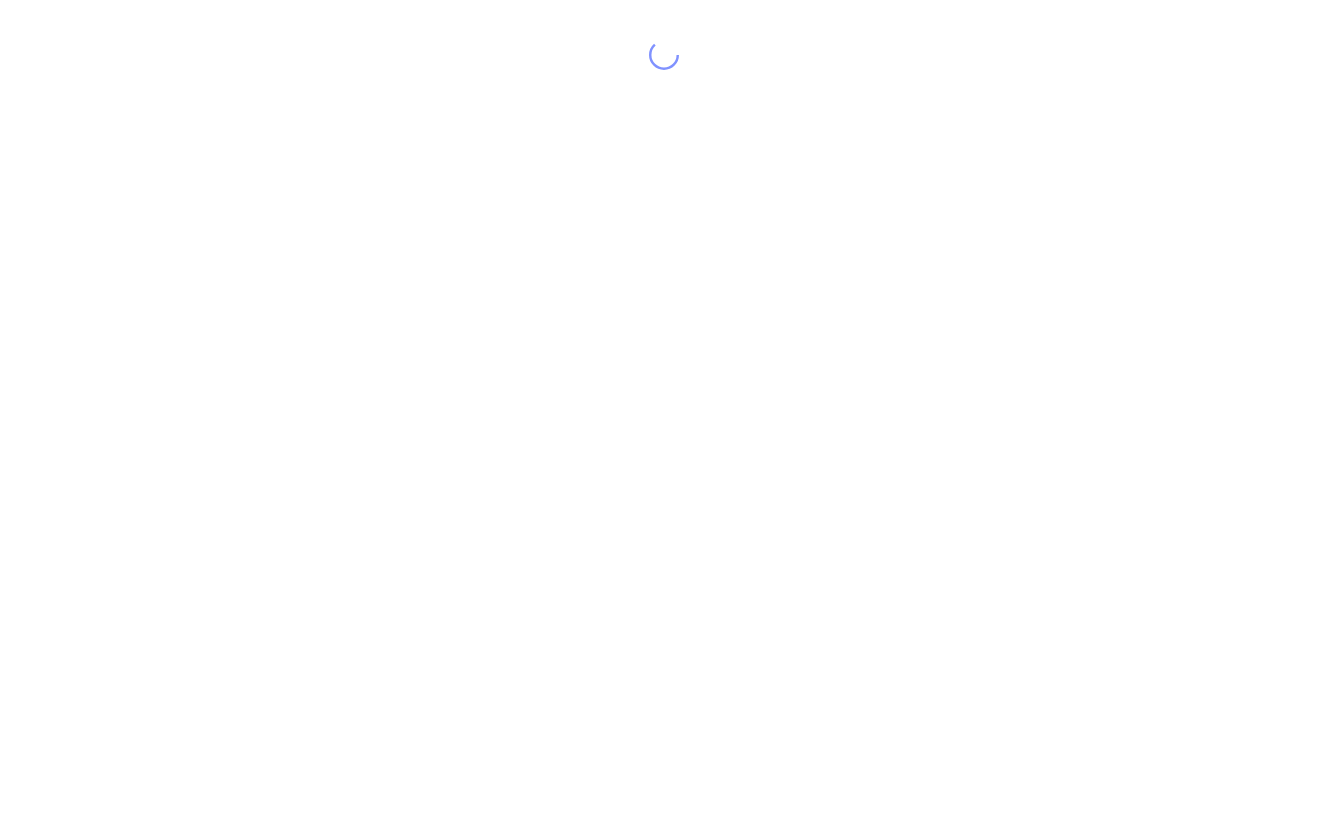 scroll, scrollTop: 0, scrollLeft: 0, axis: both 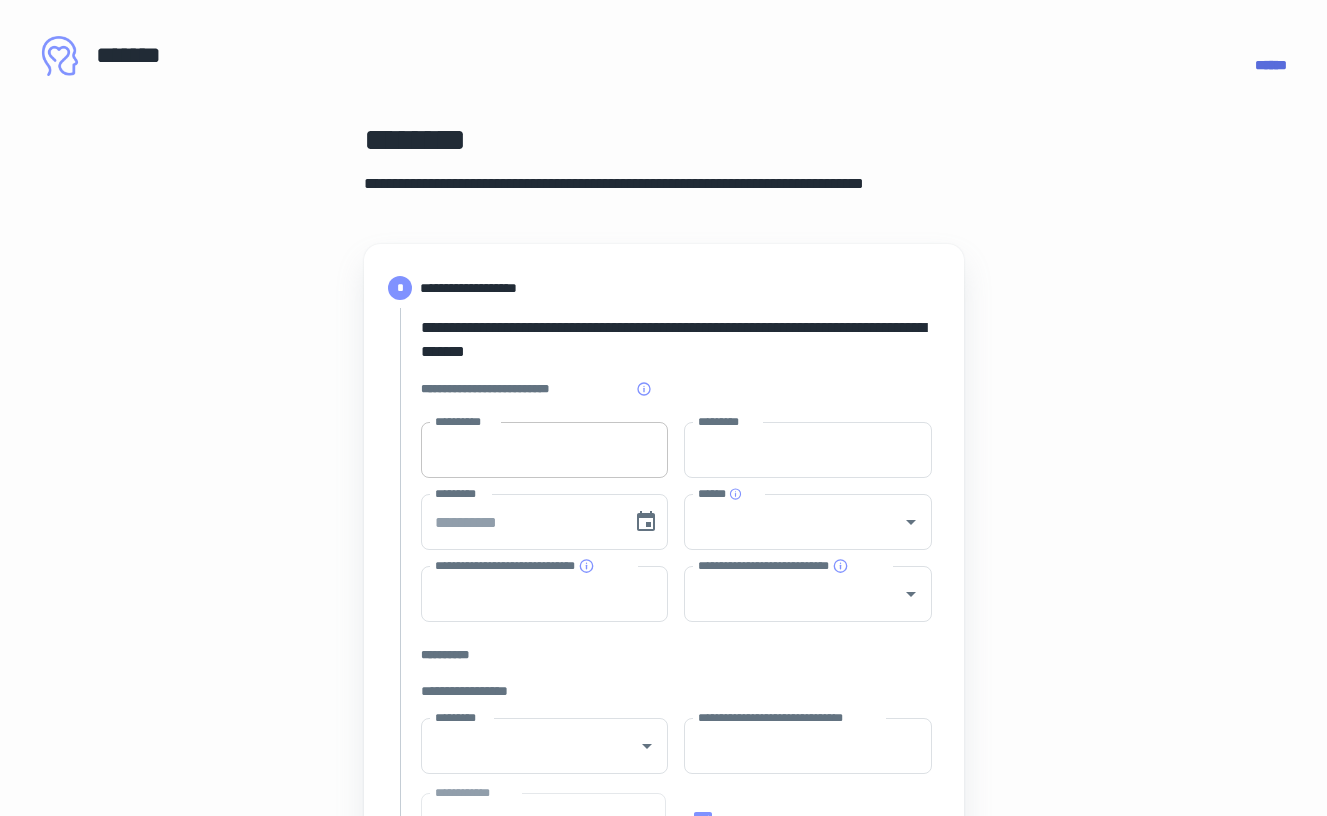 click on "**********" at bounding box center (545, 450) 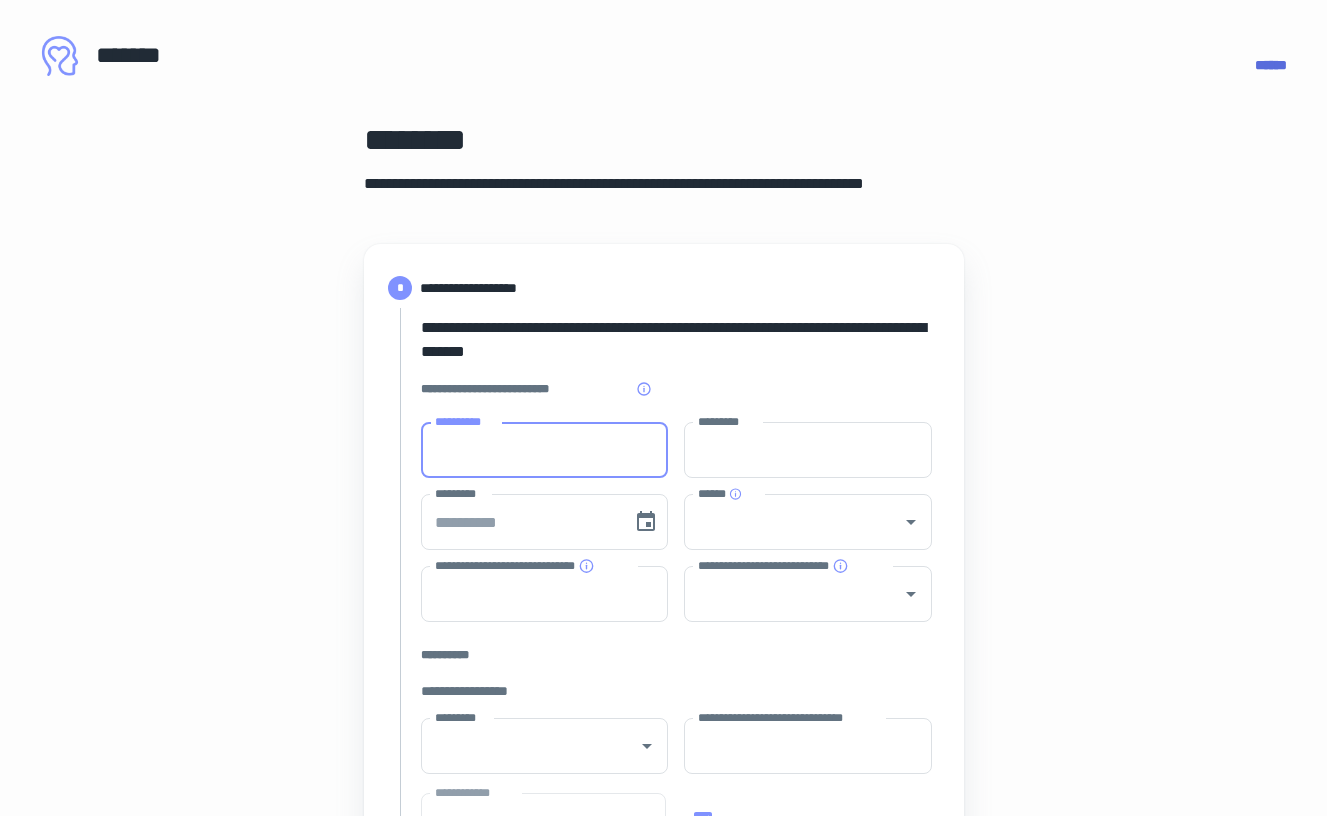 type on "******" 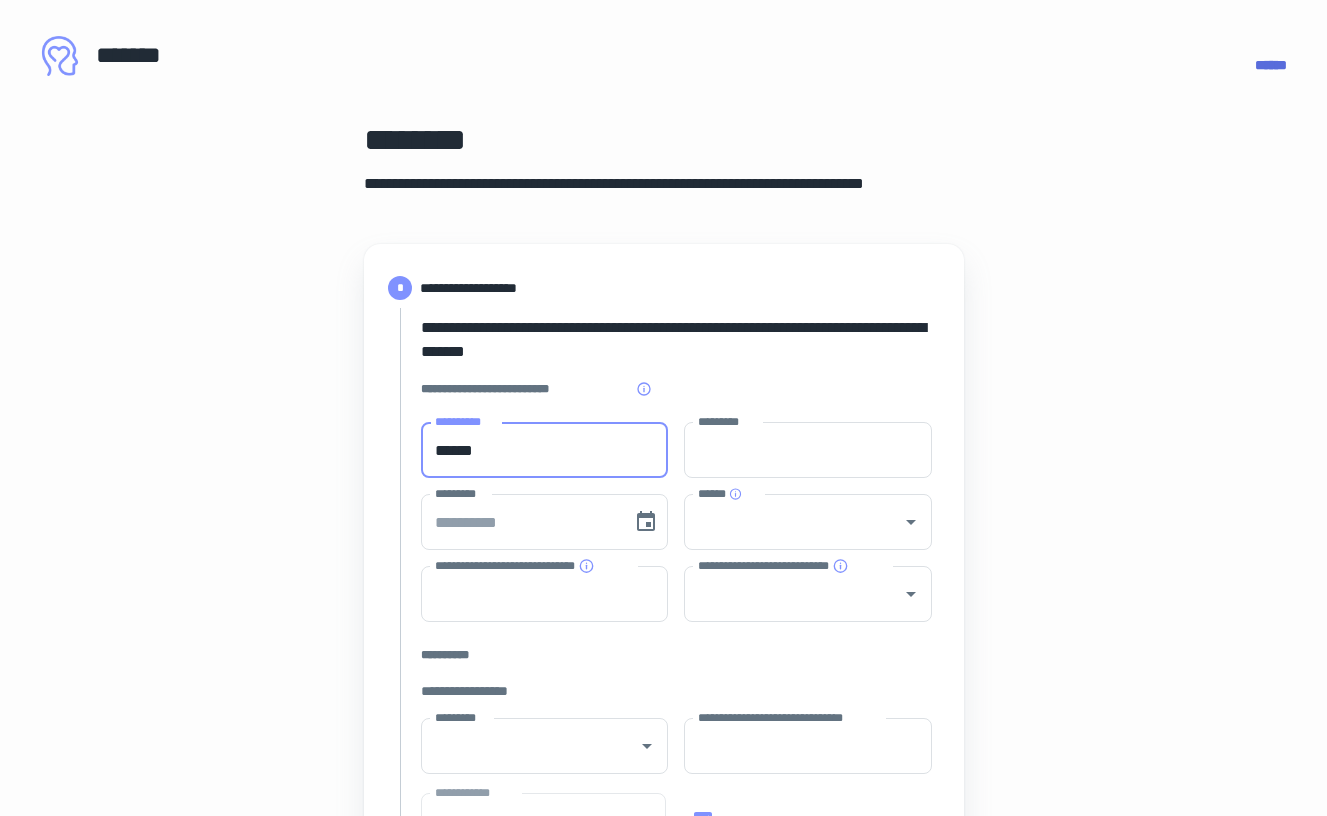 type on "****" 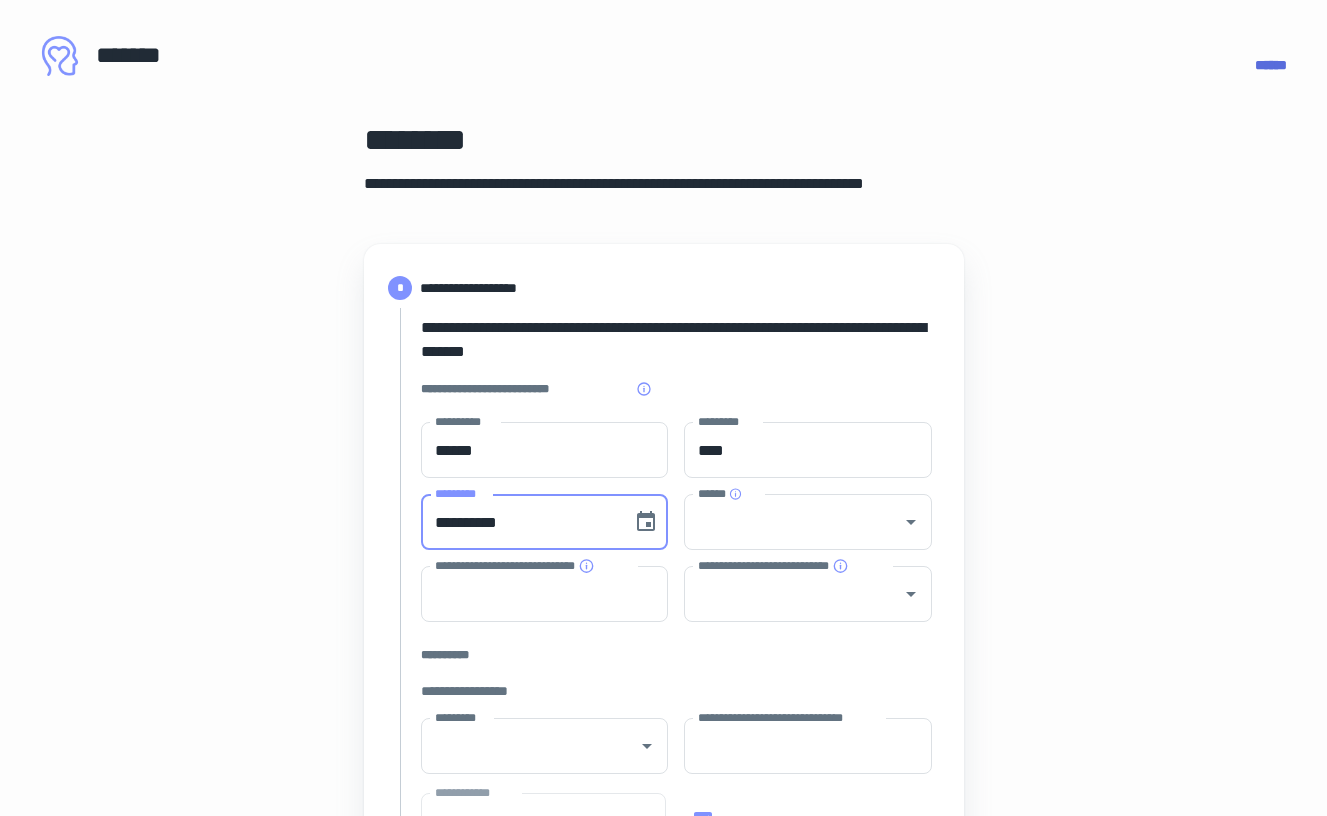 click on "**********" at bounding box center [520, 522] 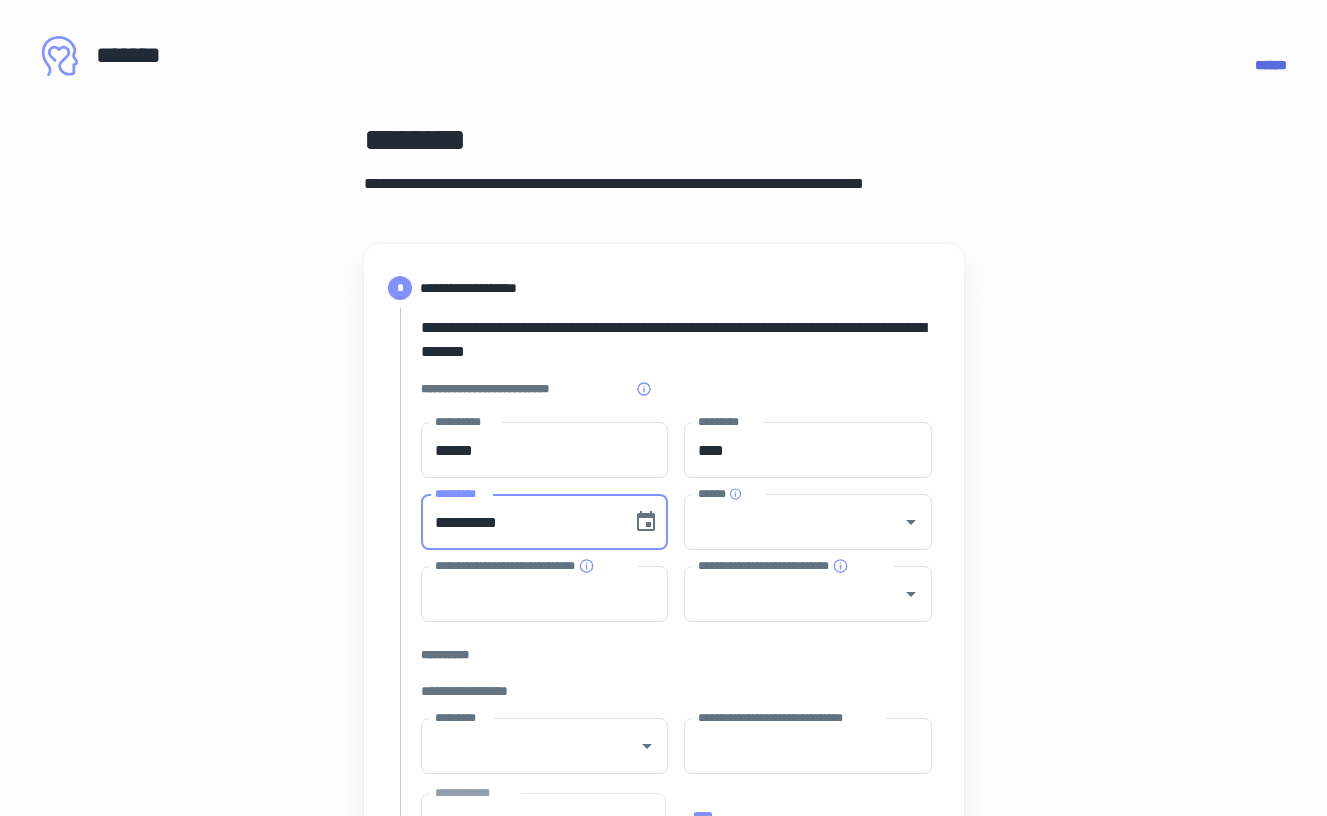type on "**********" 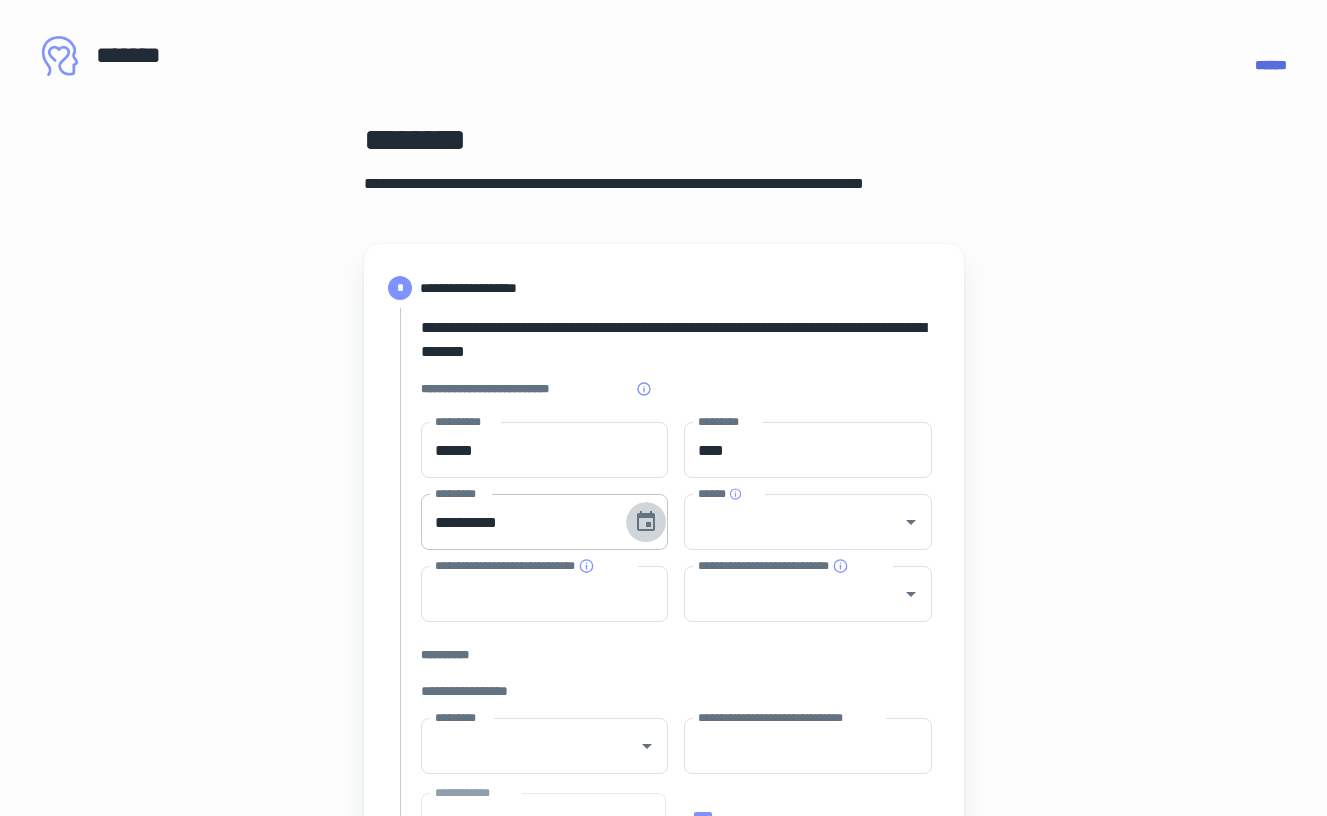 click on "**********" at bounding box center [520, 522] 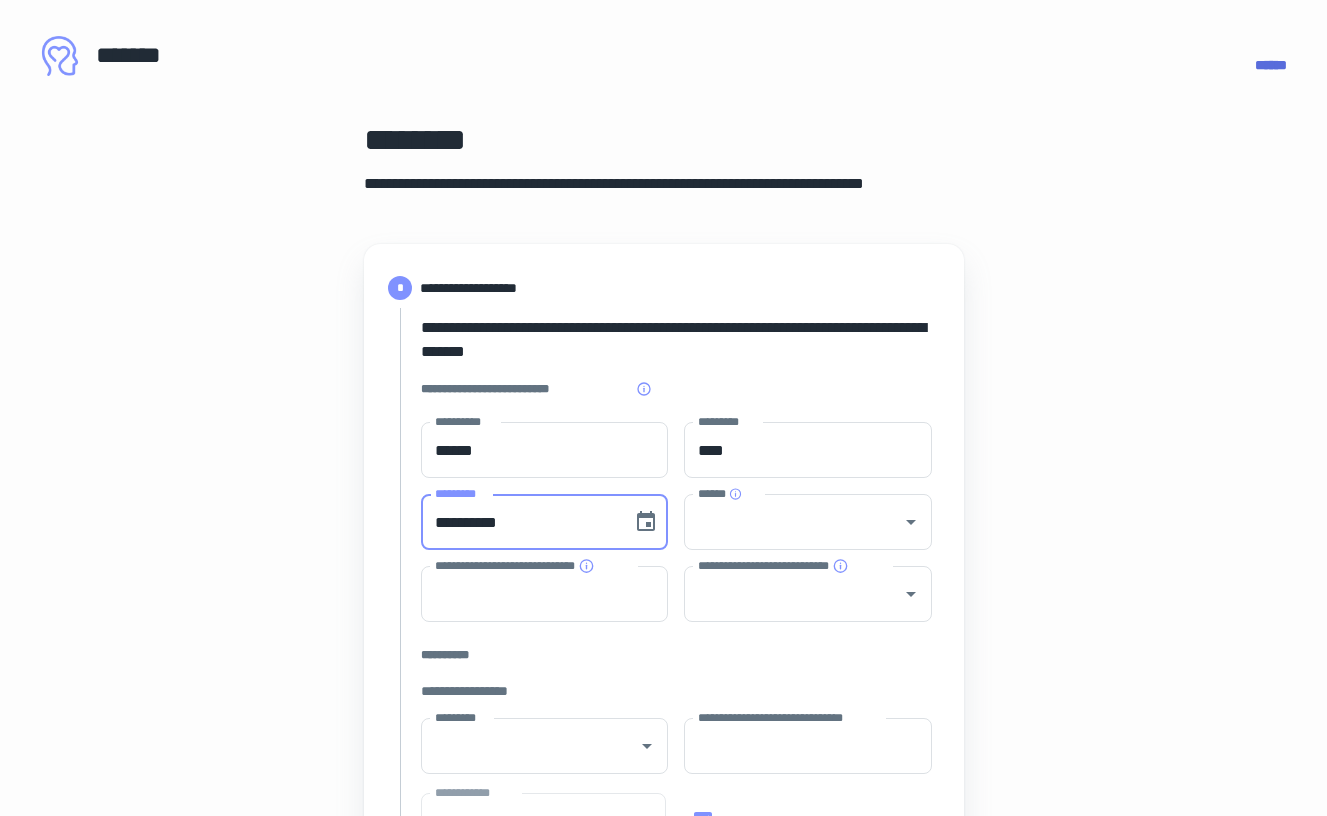 click on "**********" at bounding box center (520, 522) 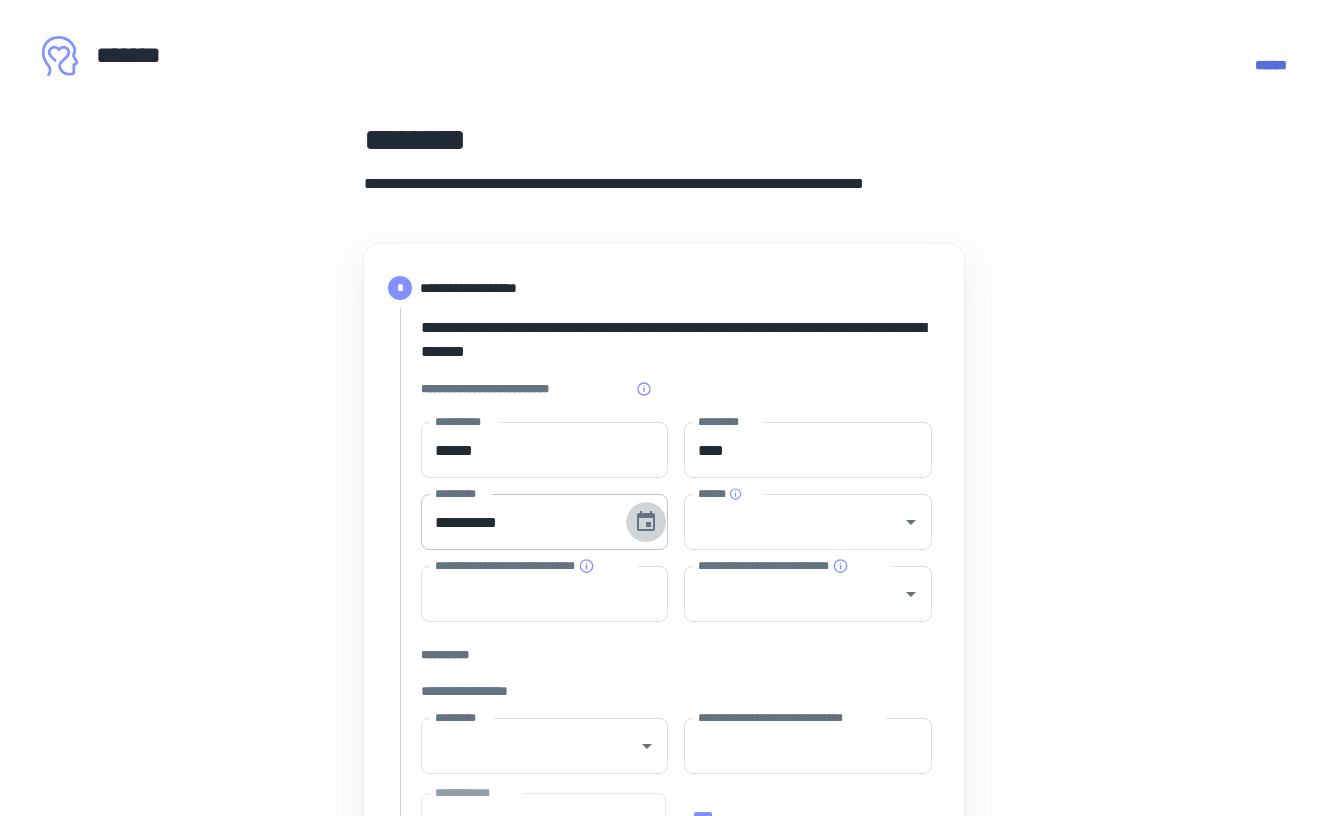 click on "**********" at bounding box center (520, 522) 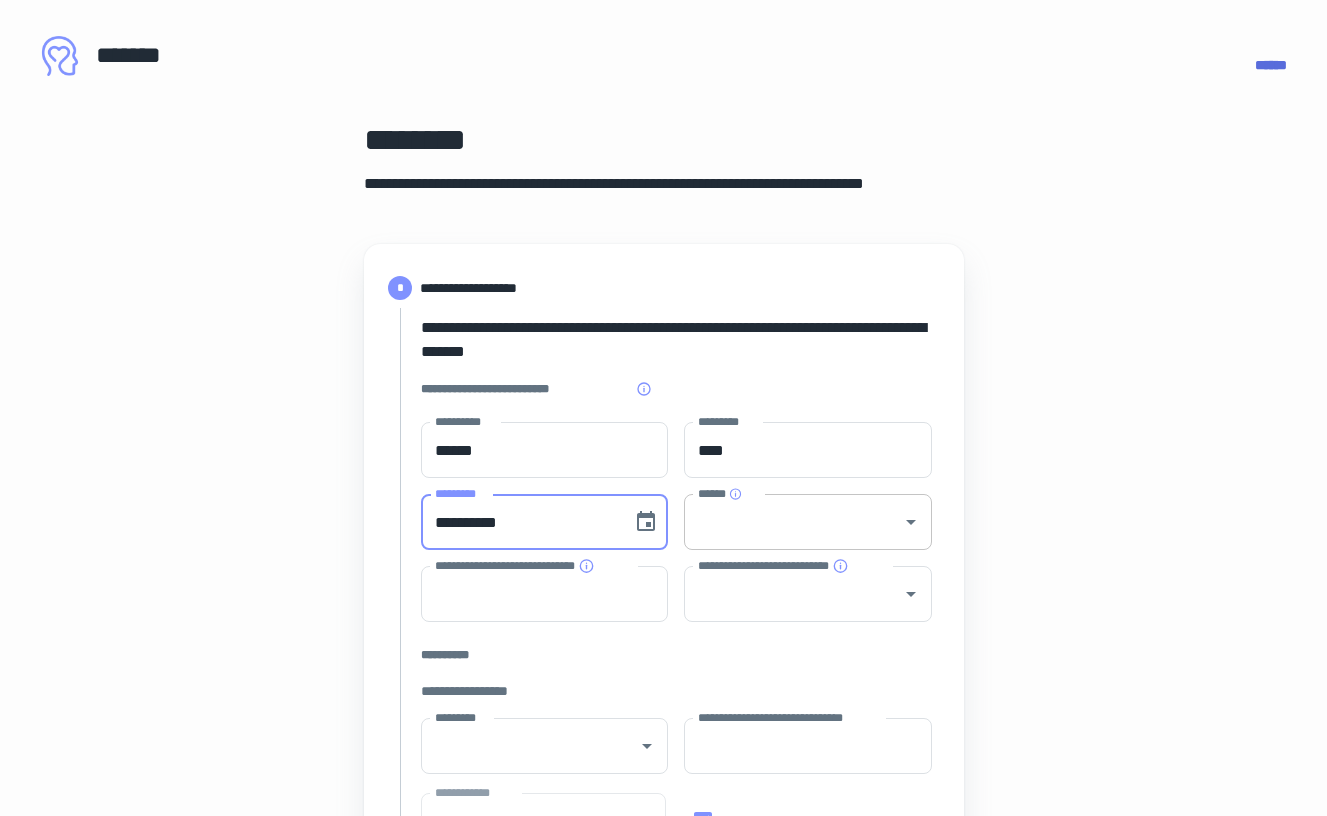 type on "**********" 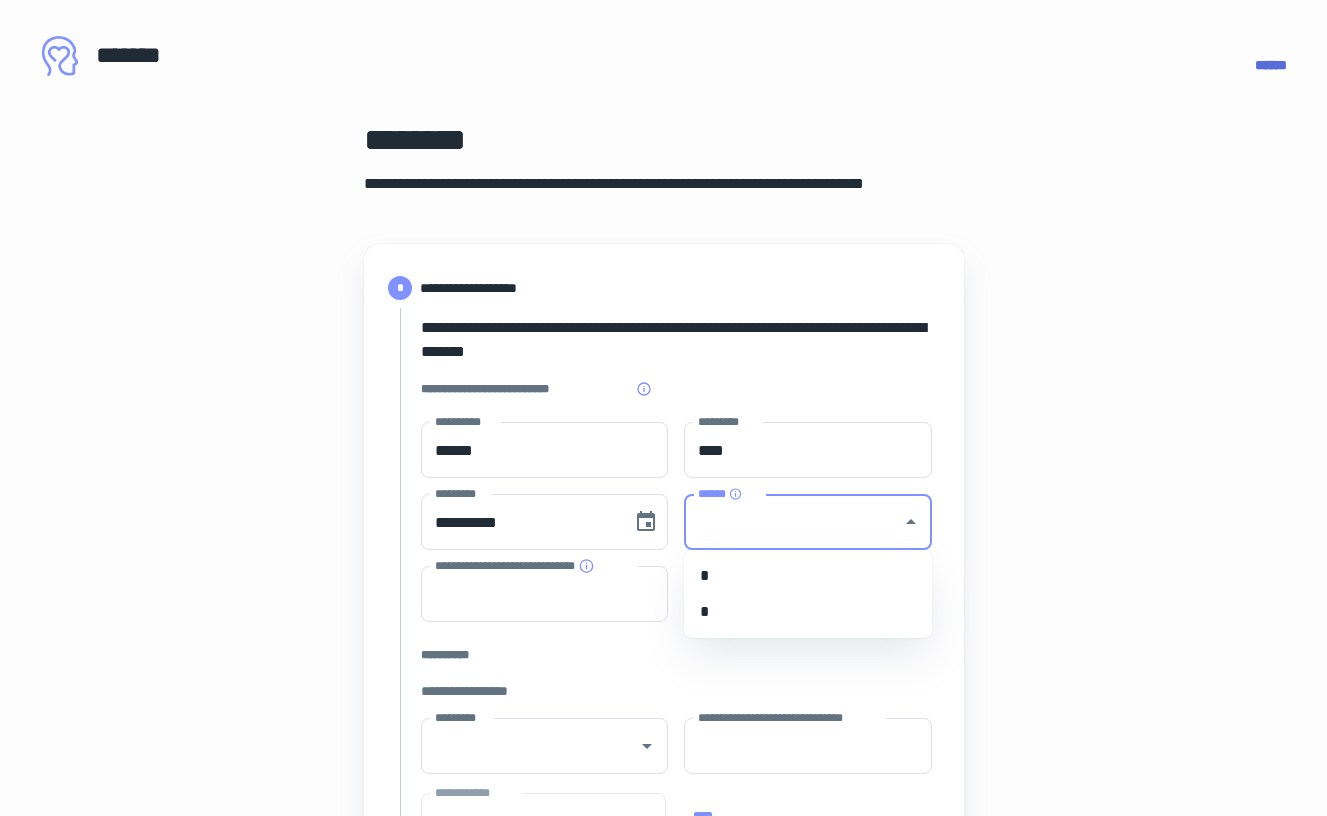 click on "*" at bounding box center (808, 612) 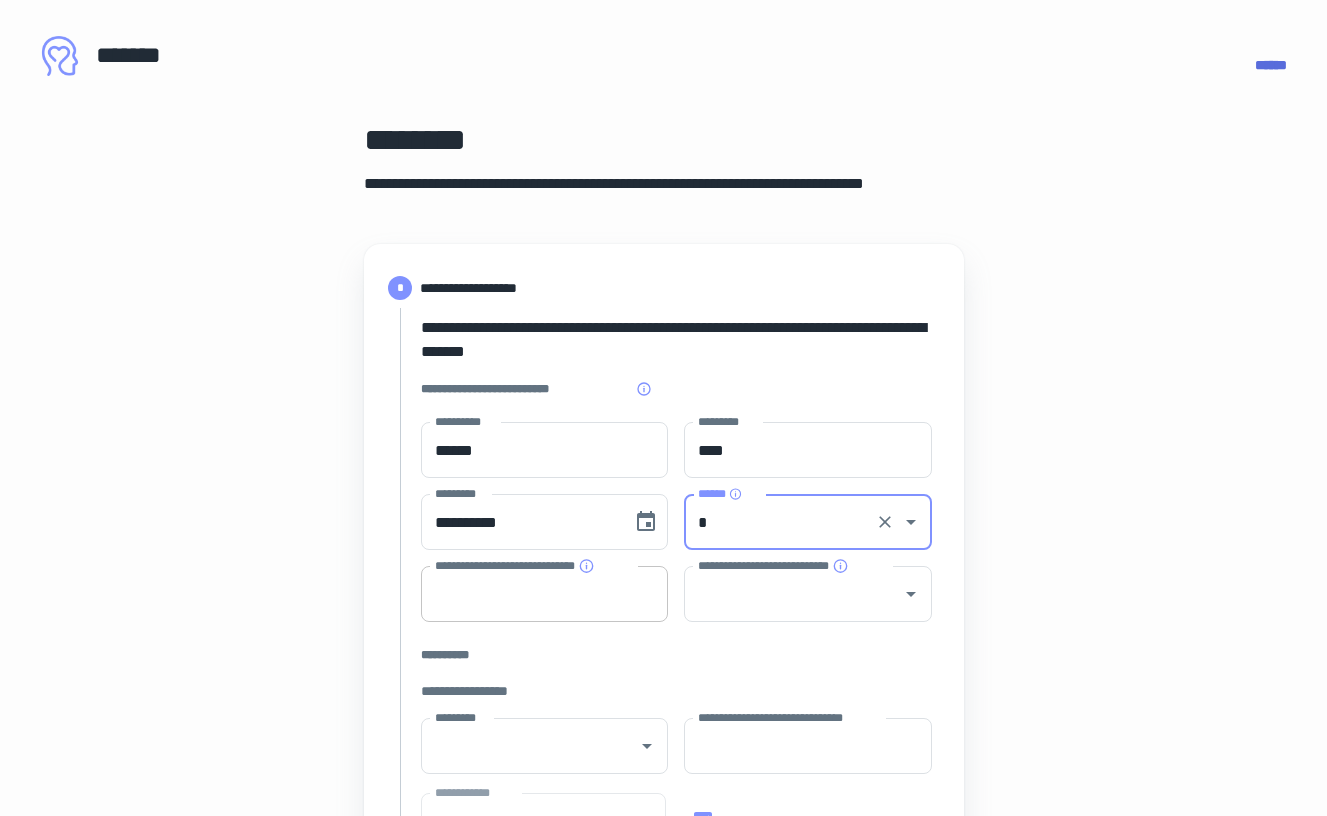 click on "**********" at bounding box center (545, 594) 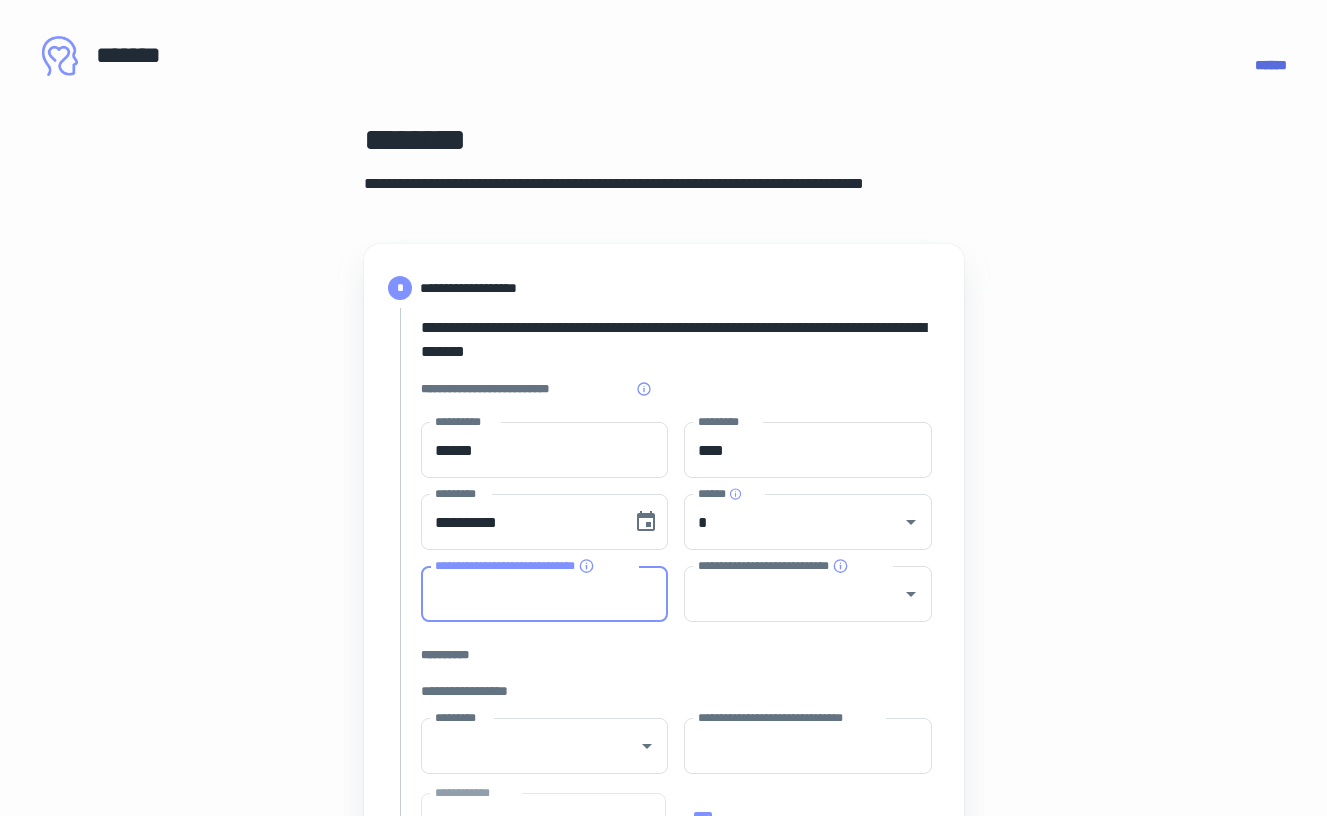 click on "**********" at bounding box center [664, 890] 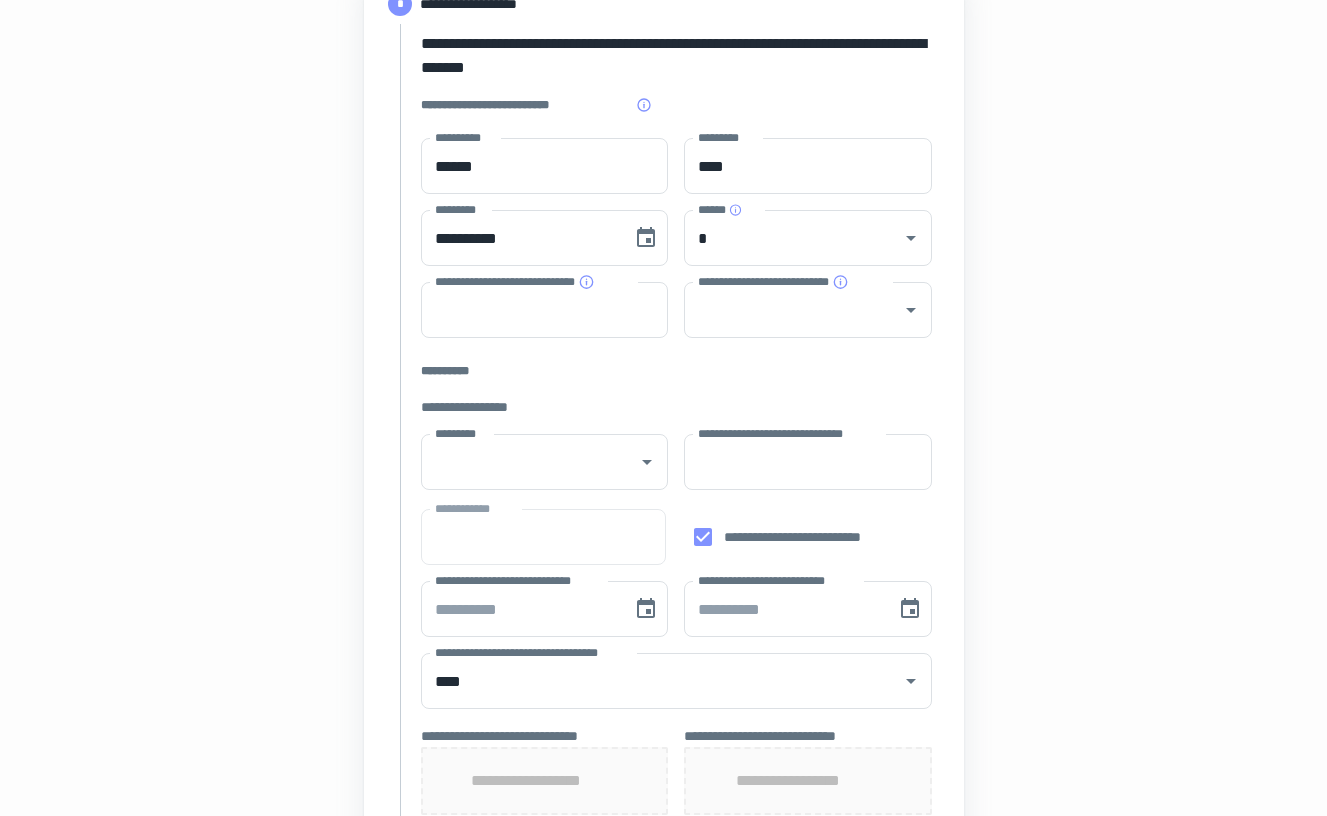 scroll, scrollTop: 343, scrollLeft: 0, axis: vertical 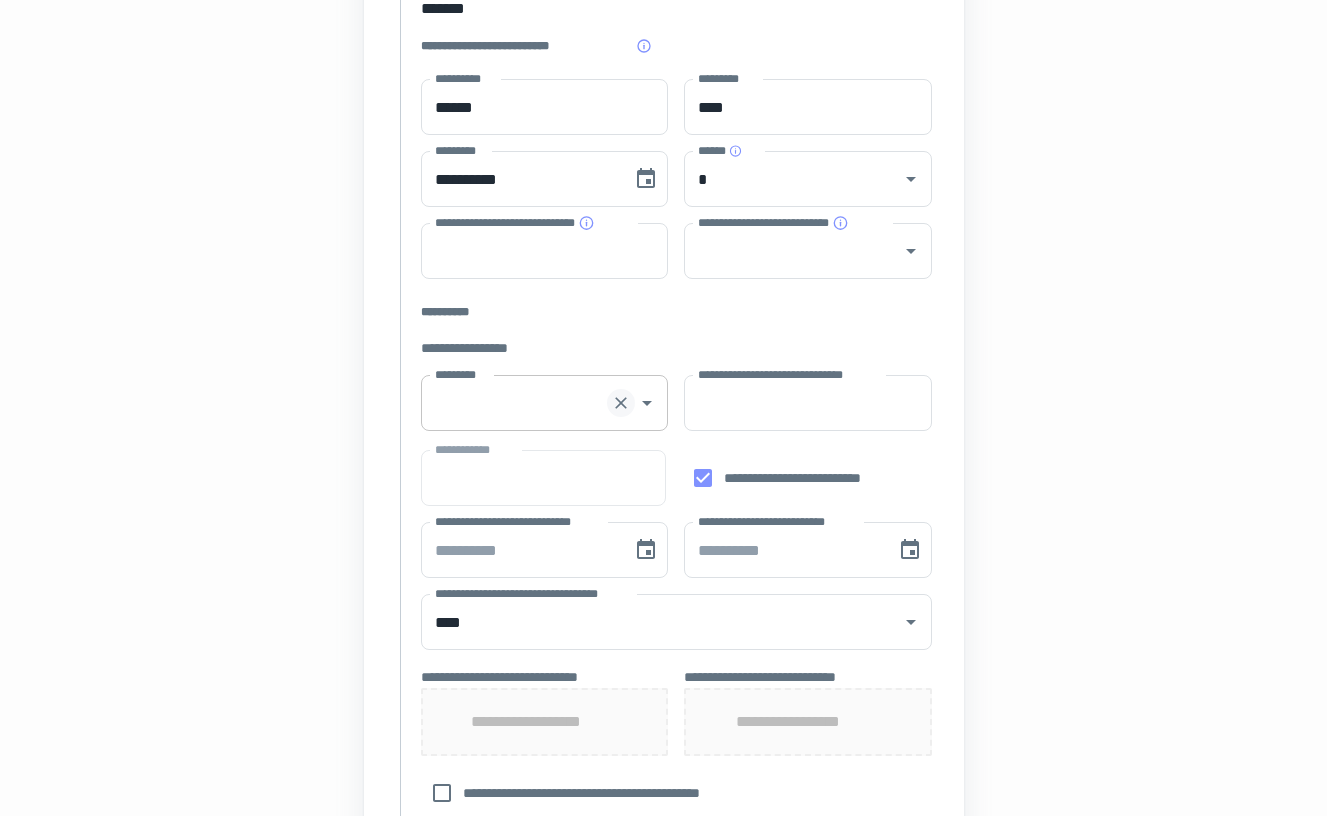 click 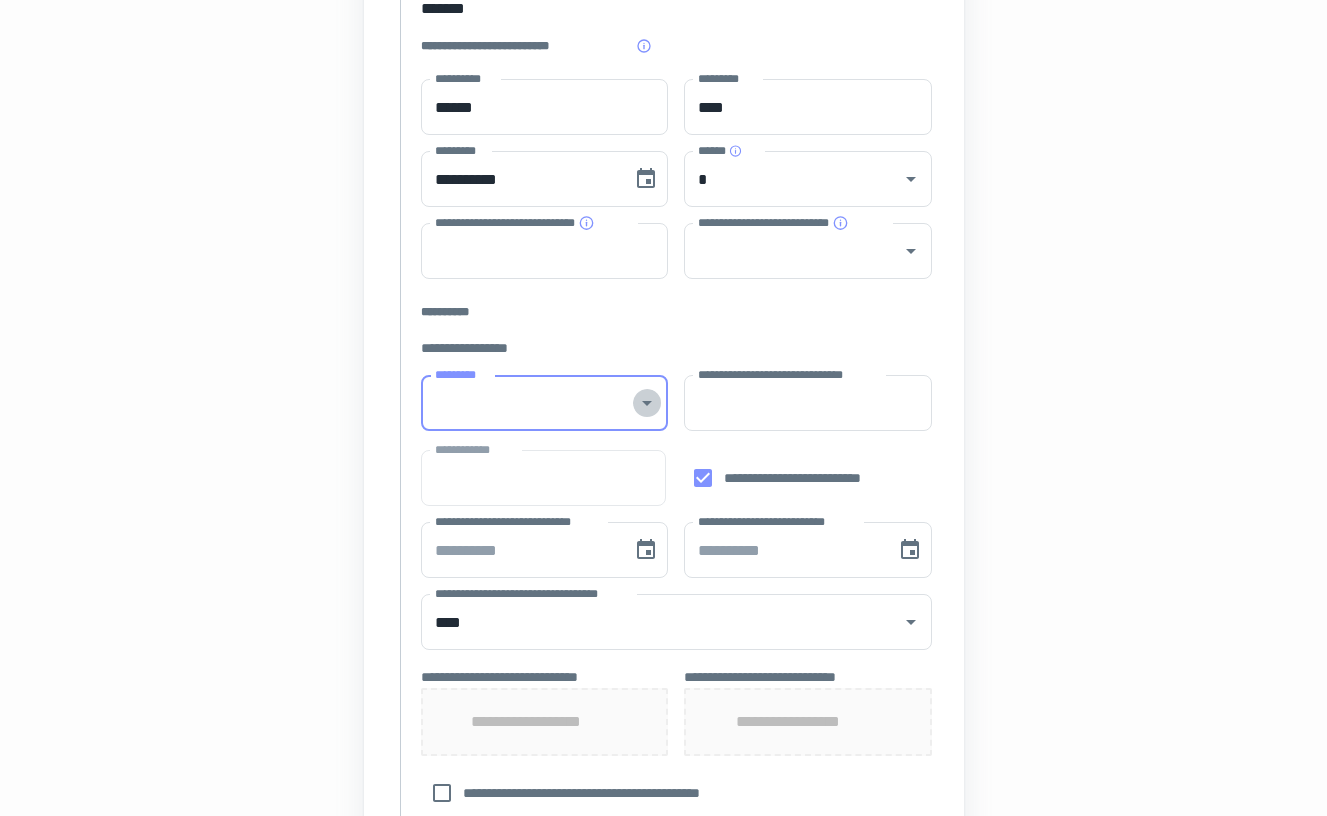 click 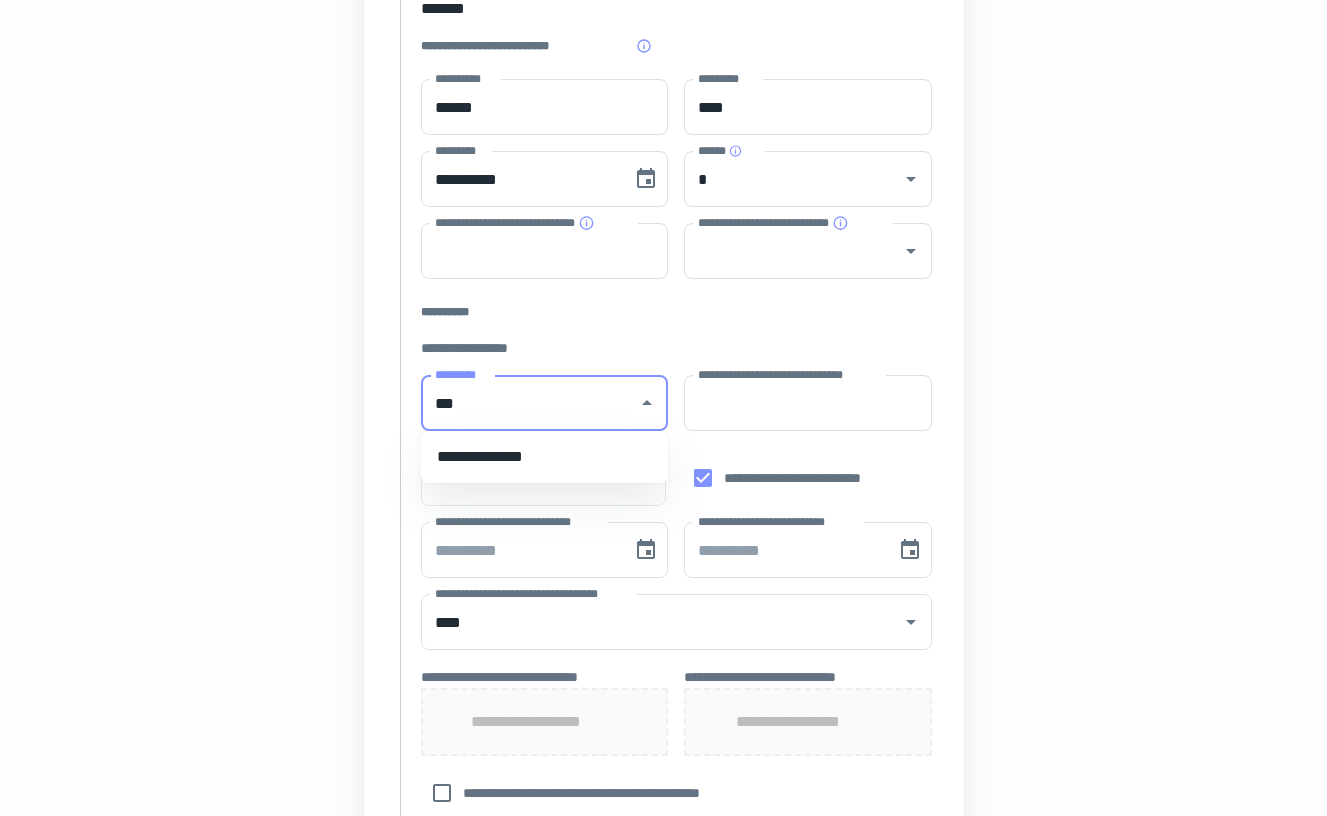 click on "**********" at bounding box center [545, 457] 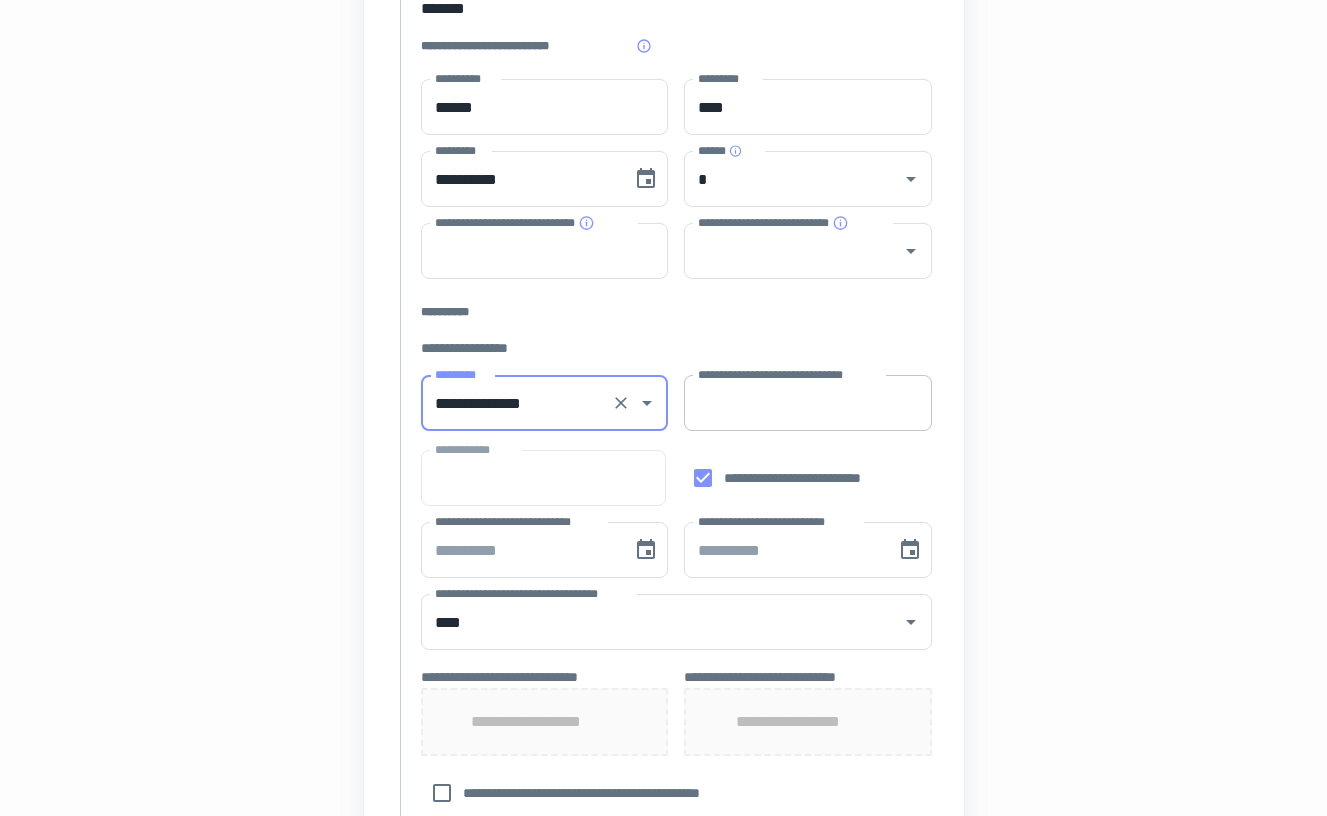 type on "**********" 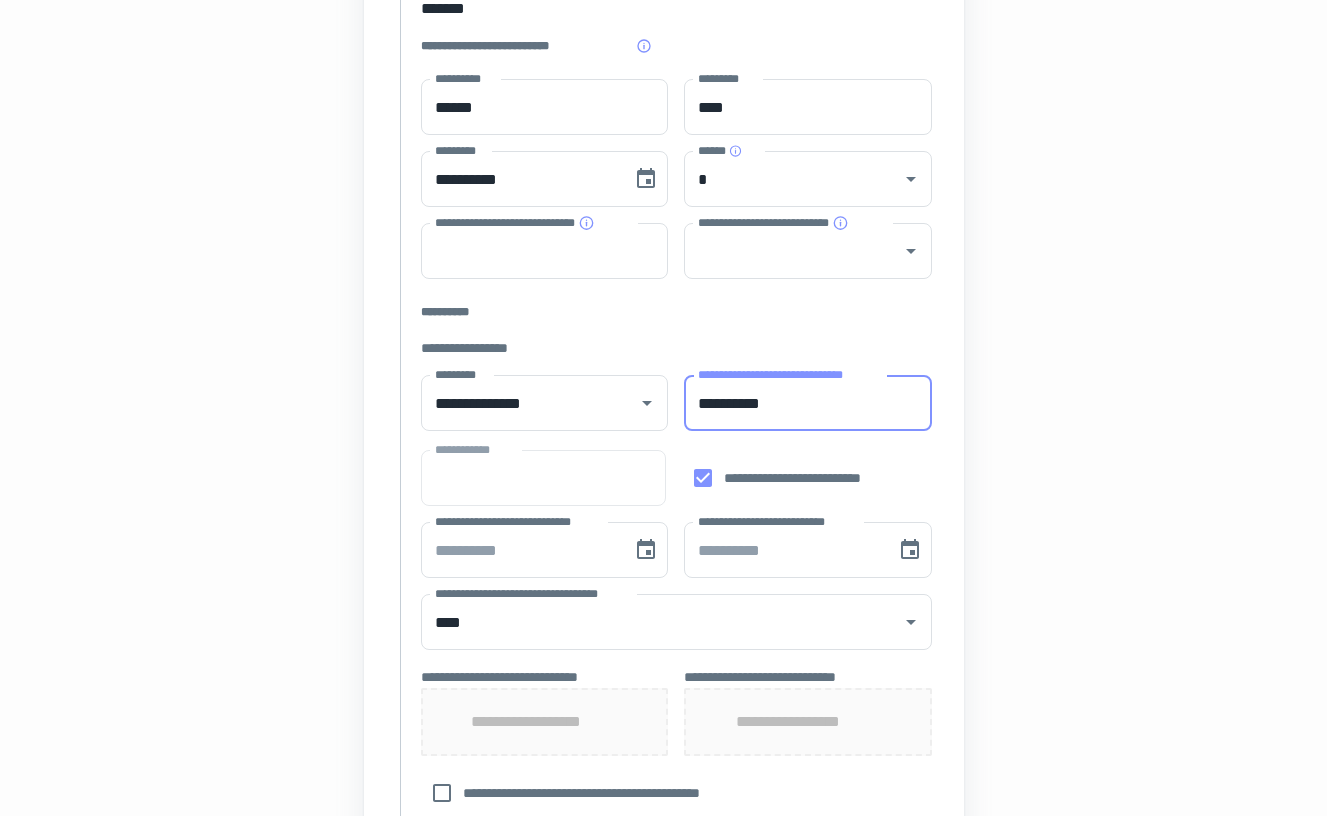 click on "**********" at bounding box center [808, 403] 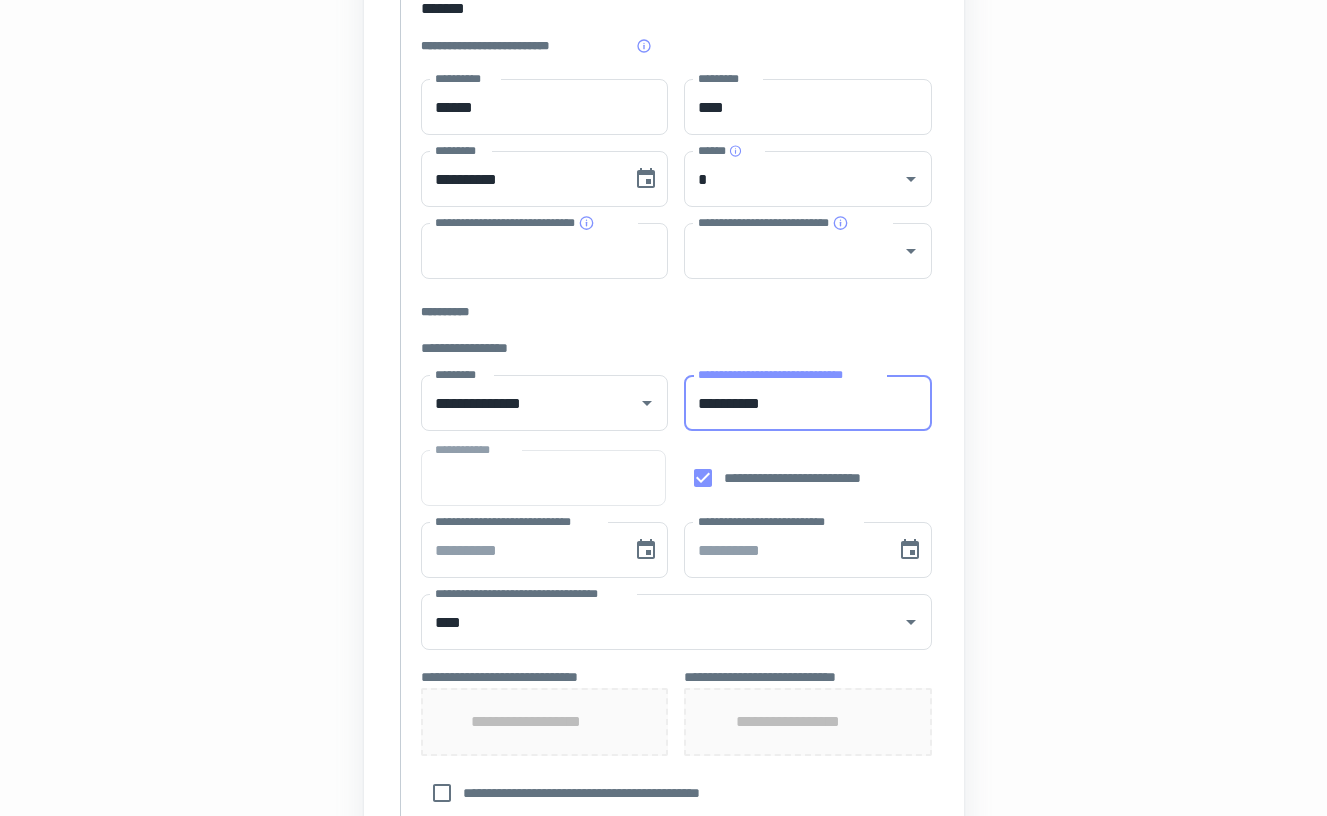 click on "**********" at bounding box center [808, 403] 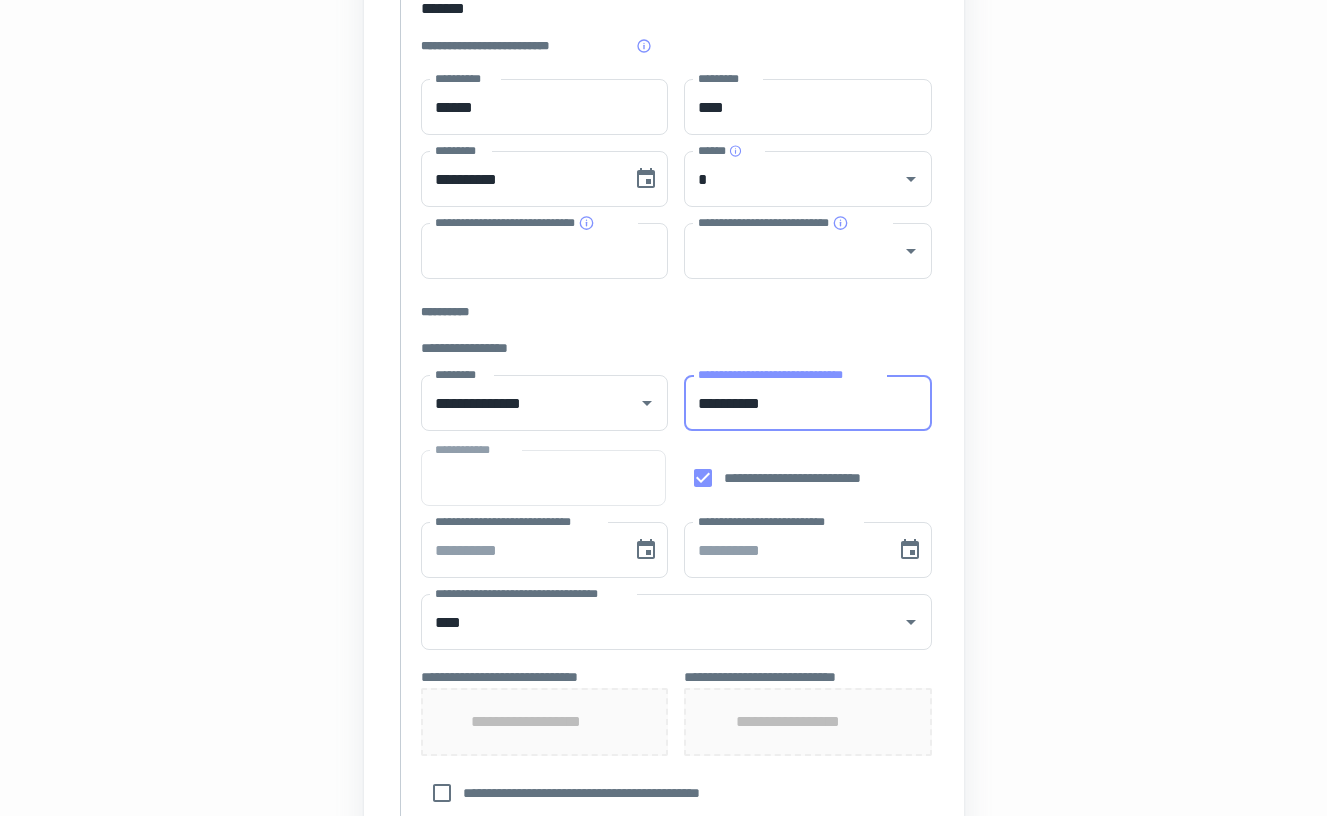 click on "**********" at bounding box center [808, 403] 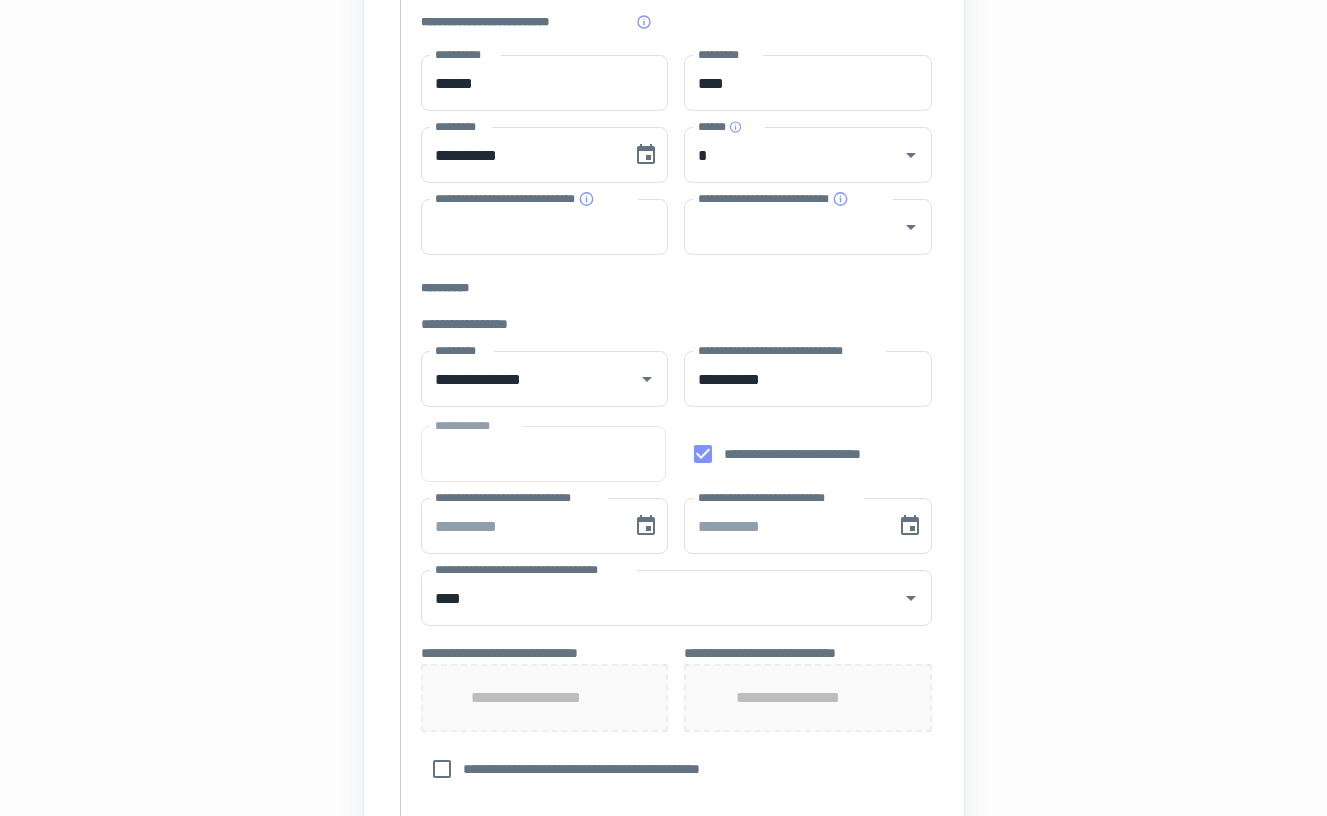 scroll, scrollTop: 370, scrollLeft: 0, axis: vertical 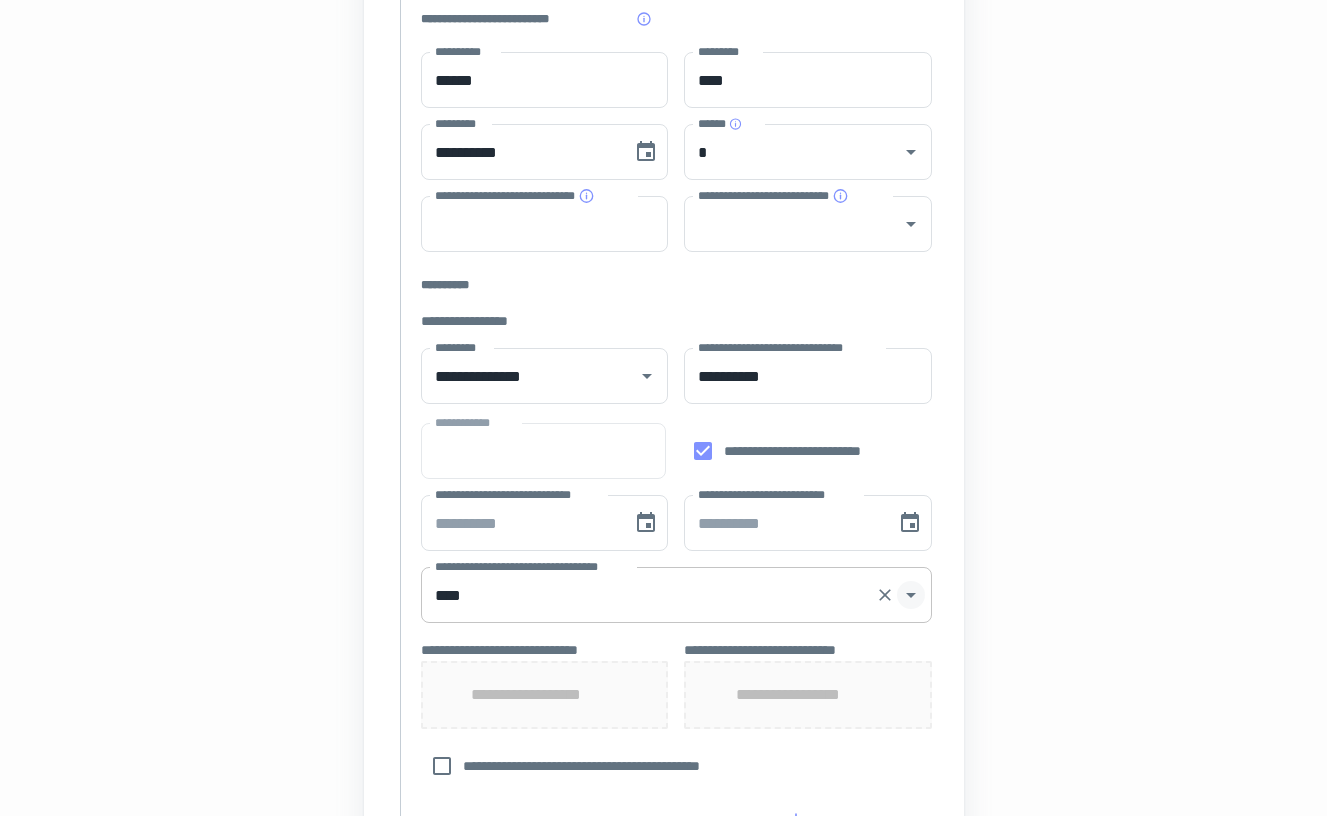 click 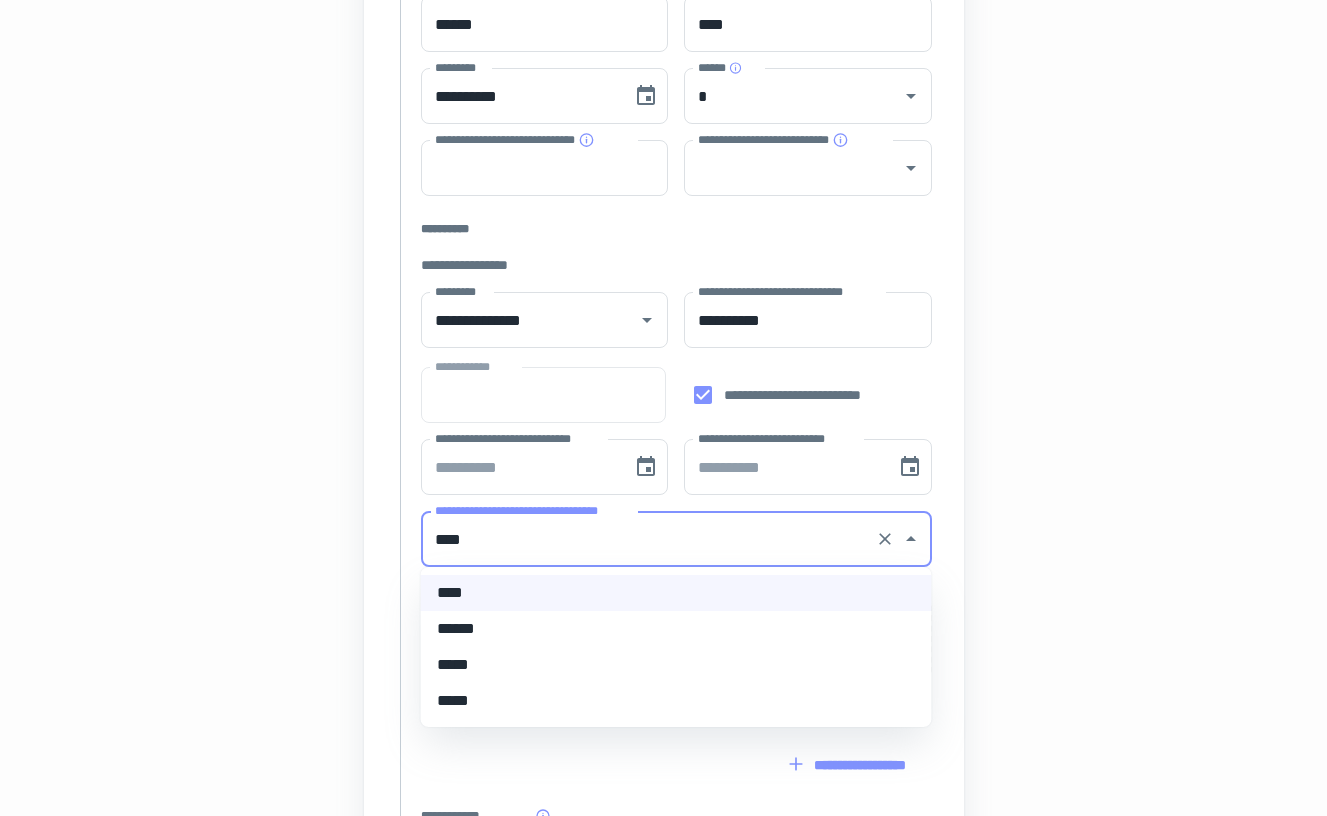 scroll, scrollTop: 438, scrollLeft: 2, axis: both 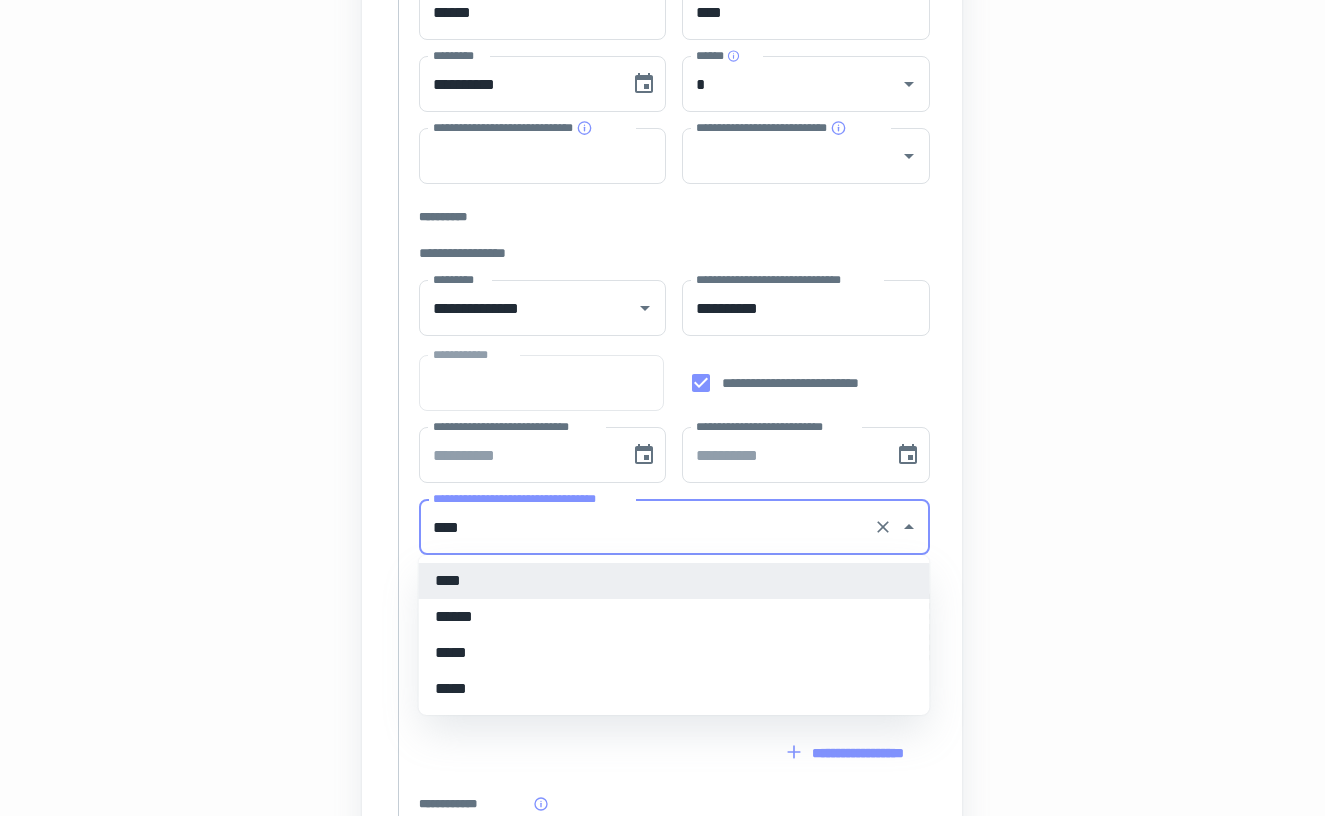 click on "****" at bounding box center (674, 581) 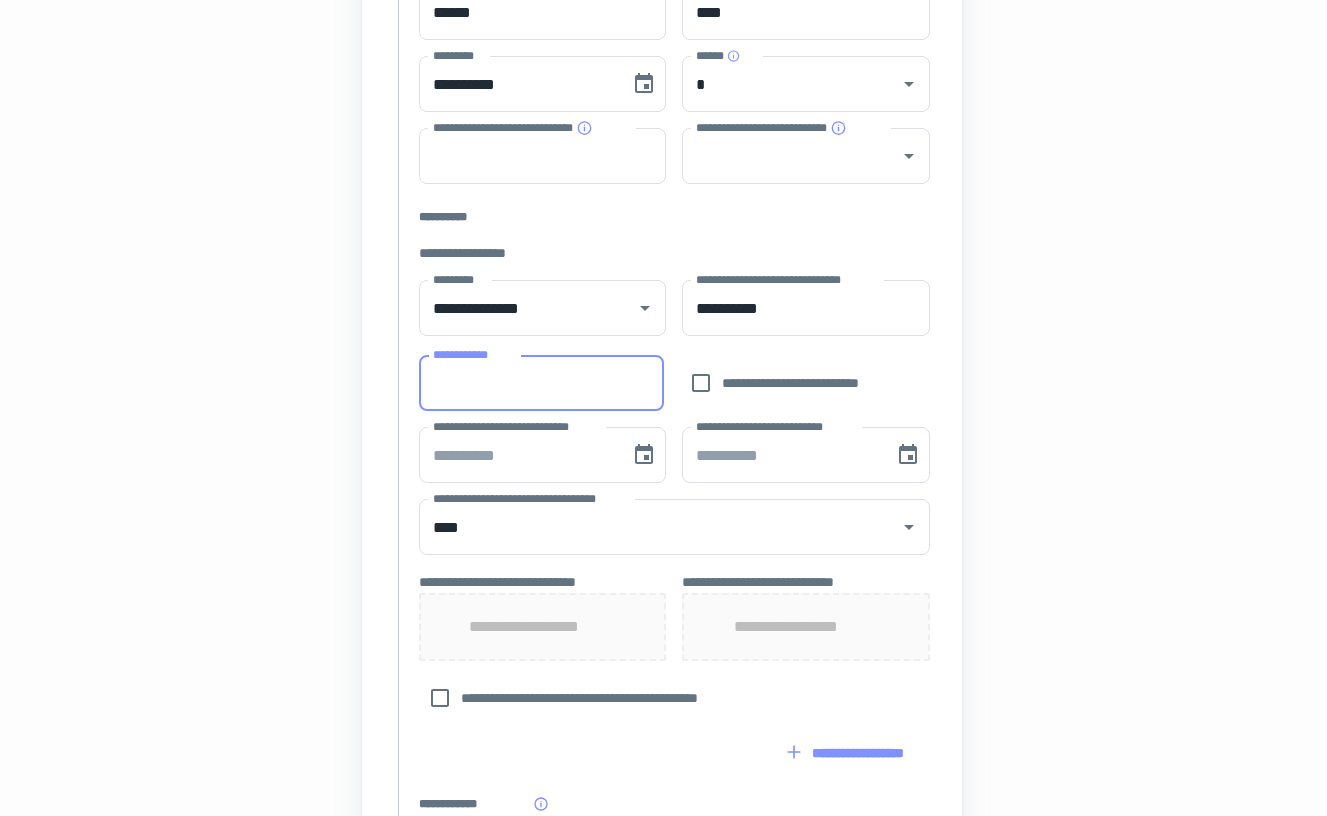 click on "**********" at bounding box center [541, 383] 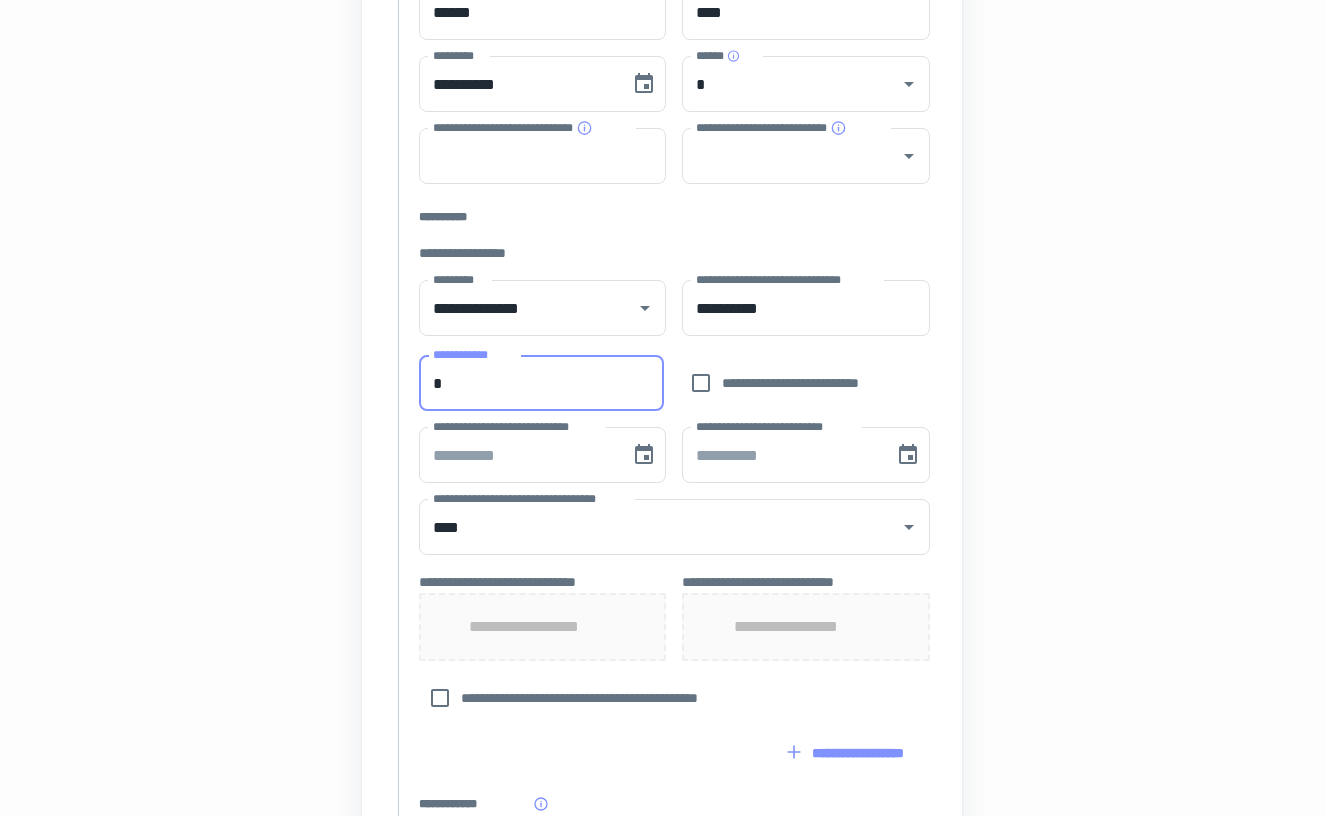 type 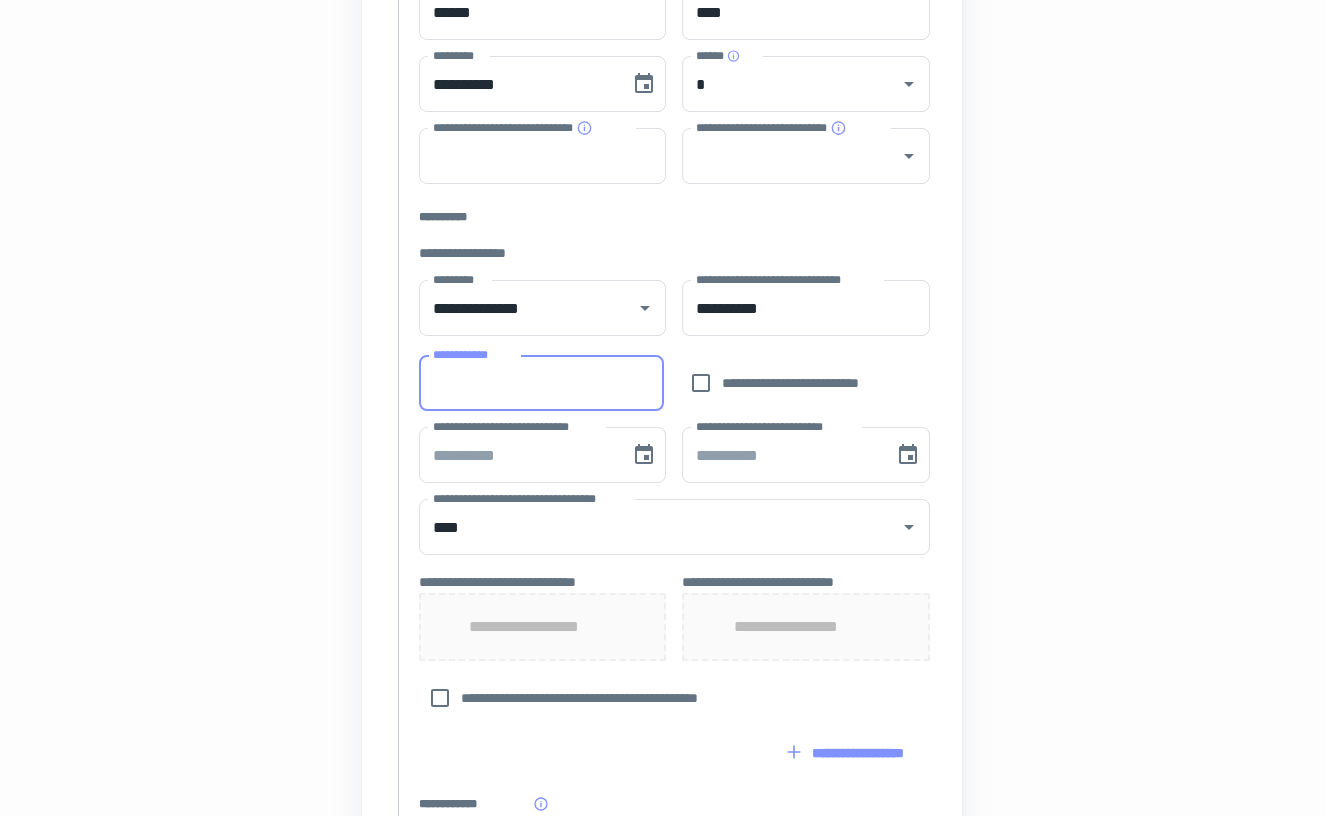 click on "**********" at bounding box center (812, 383) 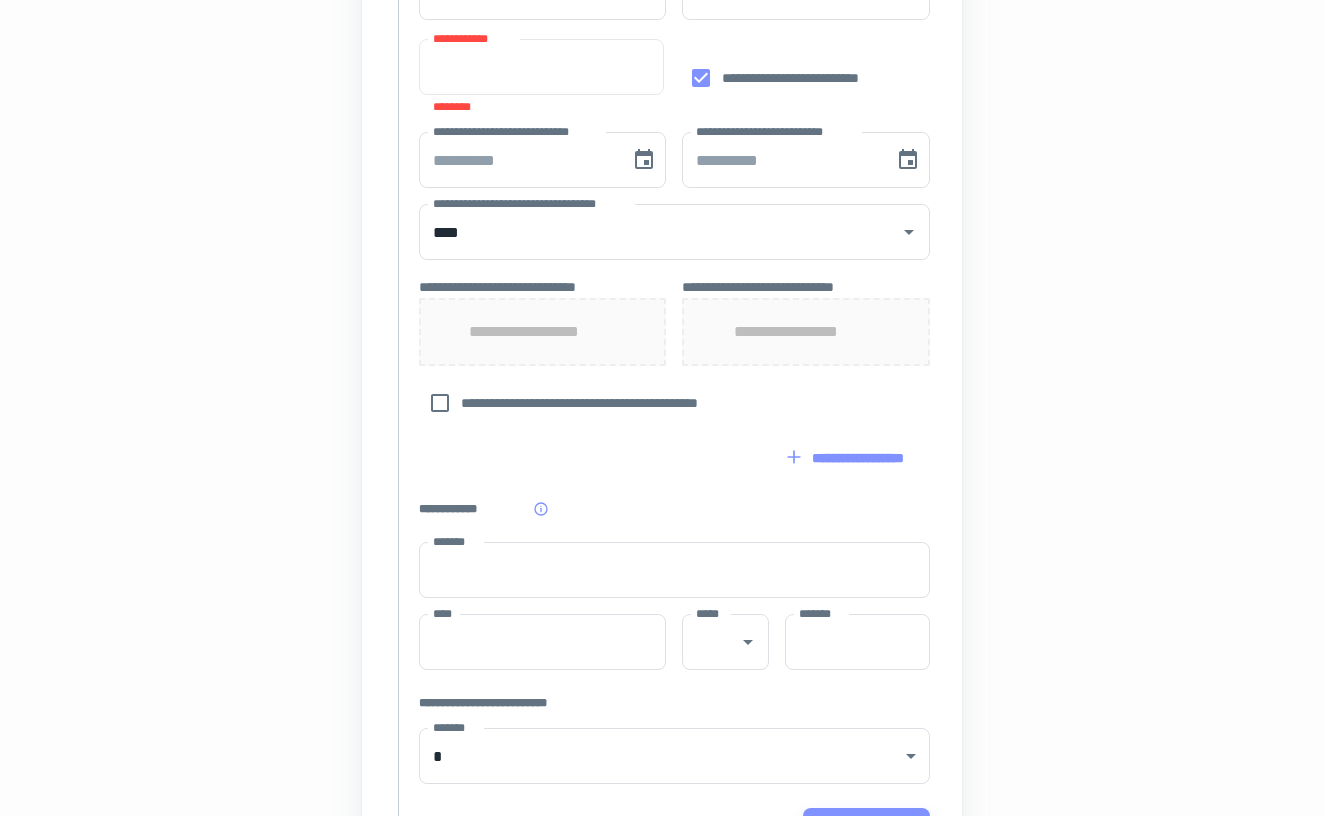 scroll, scrollTop: 821, scrollLeft: 2, axis: both 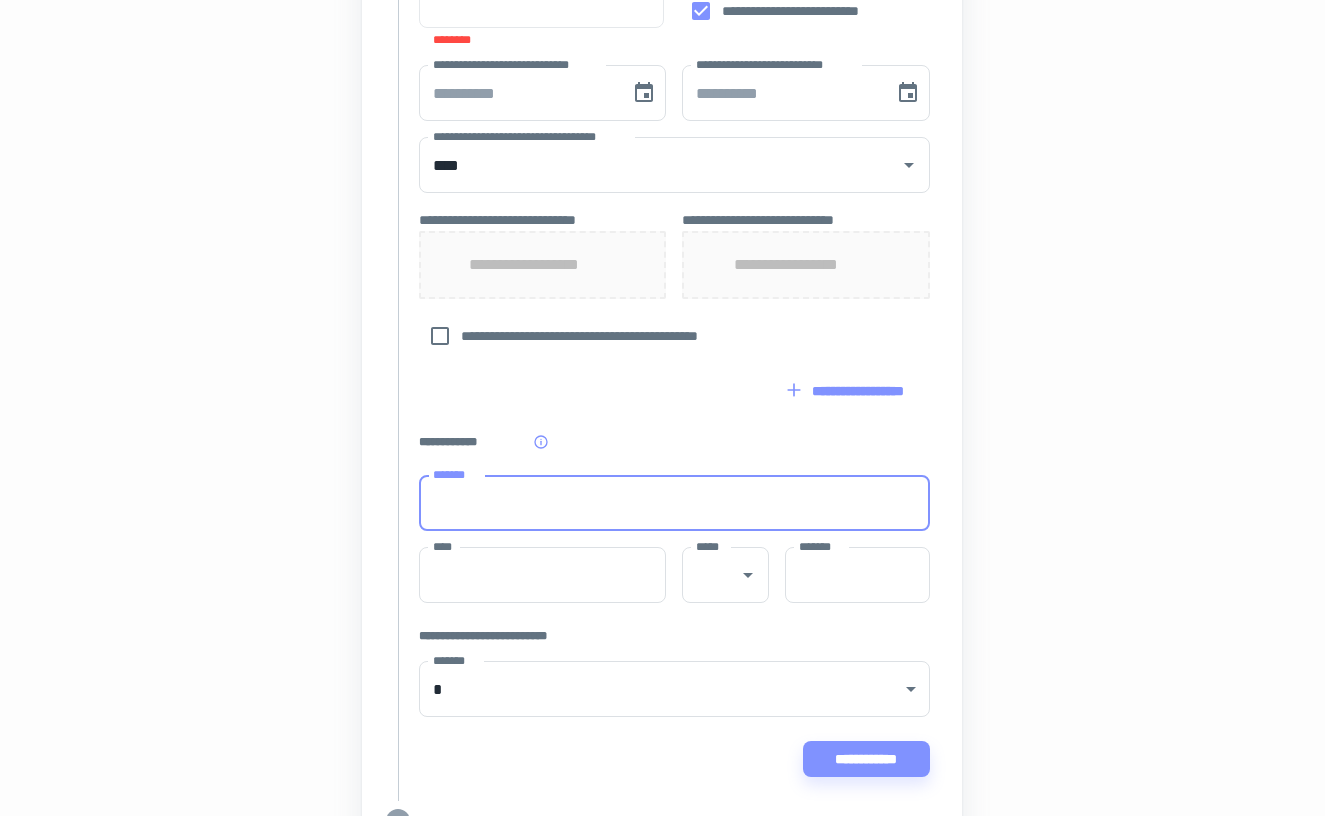 click on "*******" at bounding box center (674, 503) 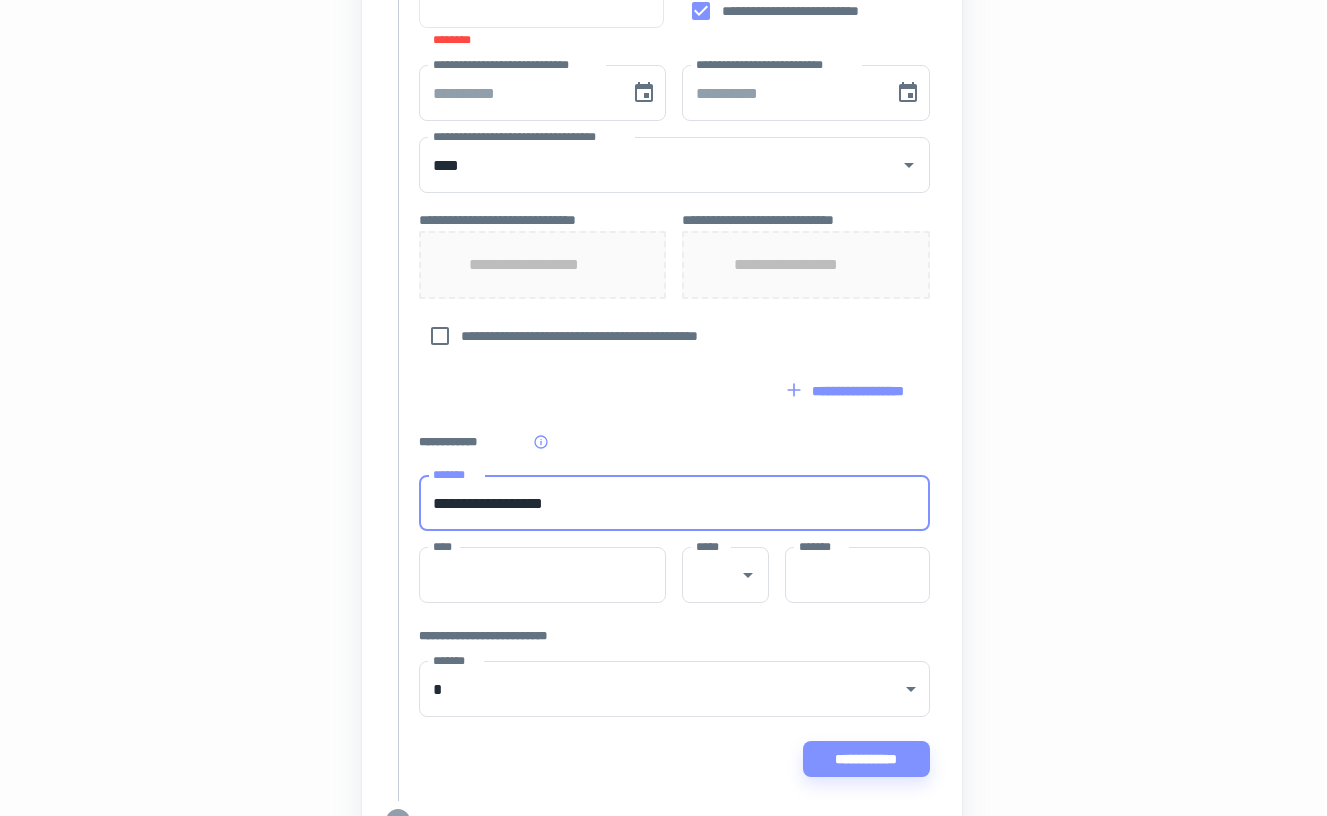 type on "******" 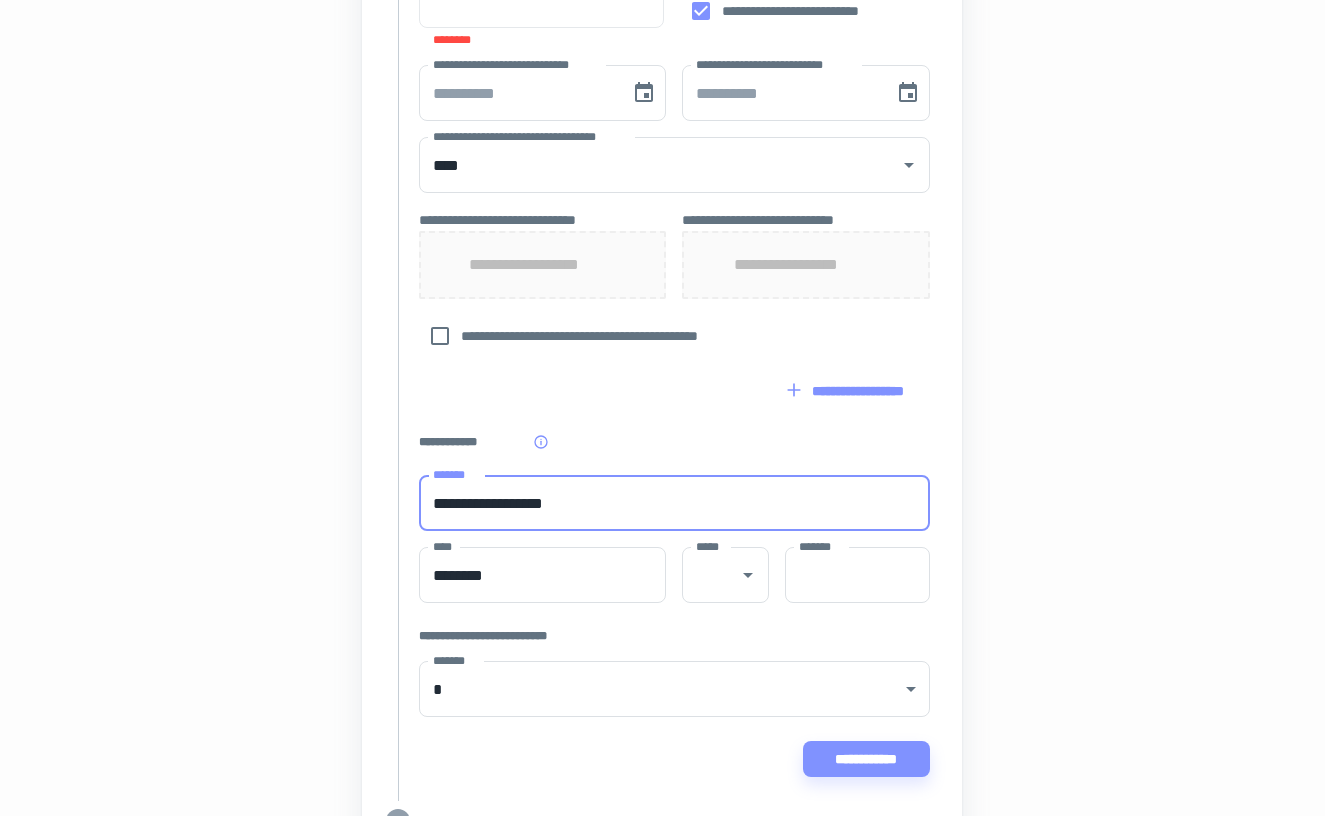 type on "**" 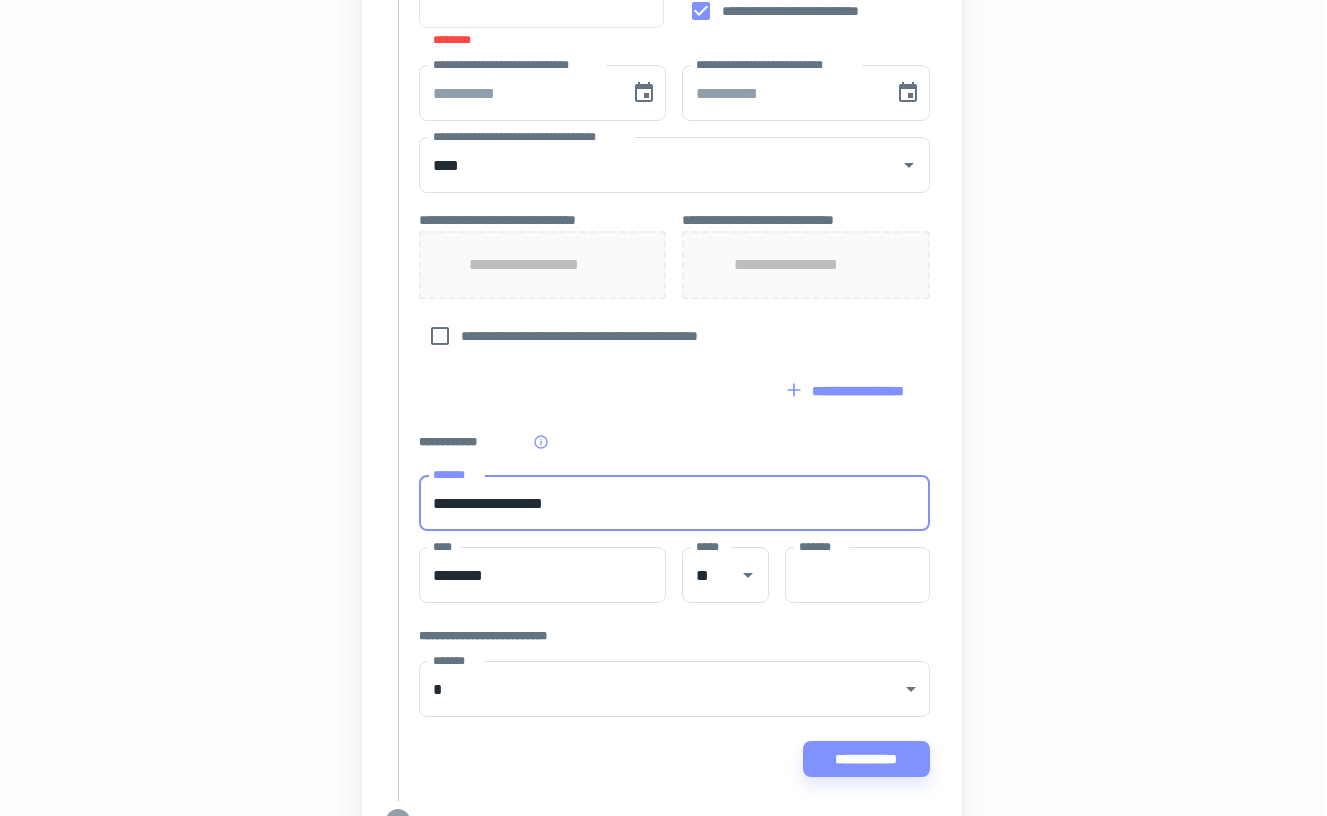 type on "*****" 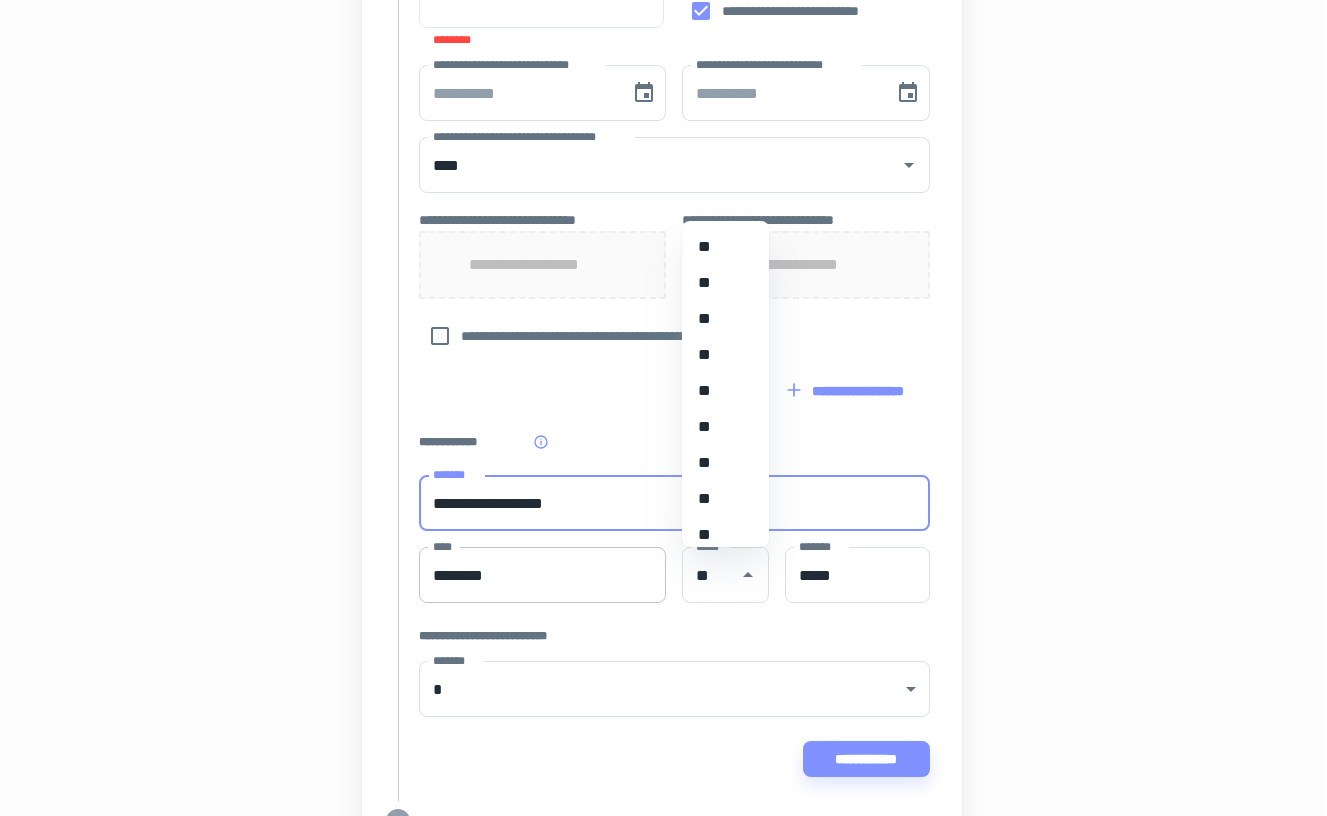 type 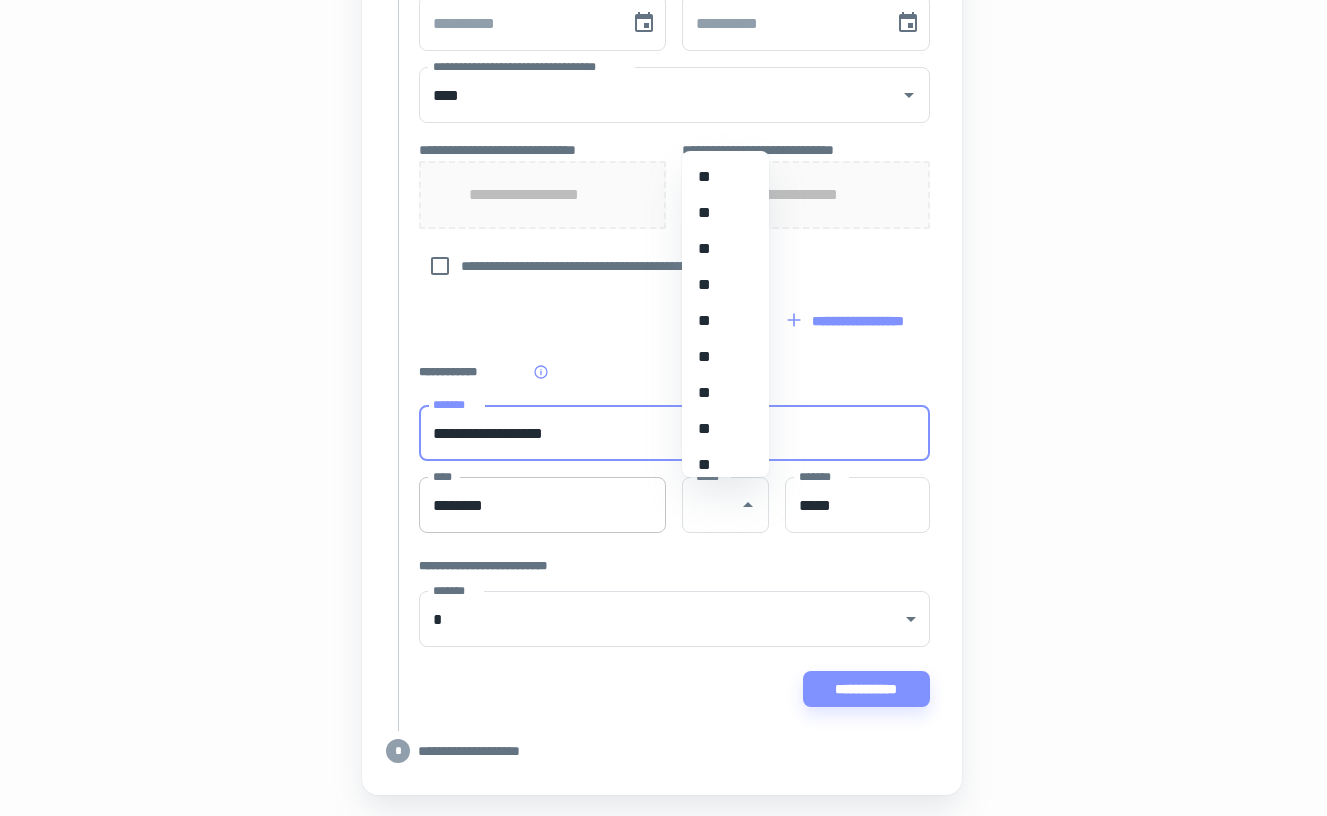 scroll, scrollTop: 950, scrollLeft: 2, axis: both 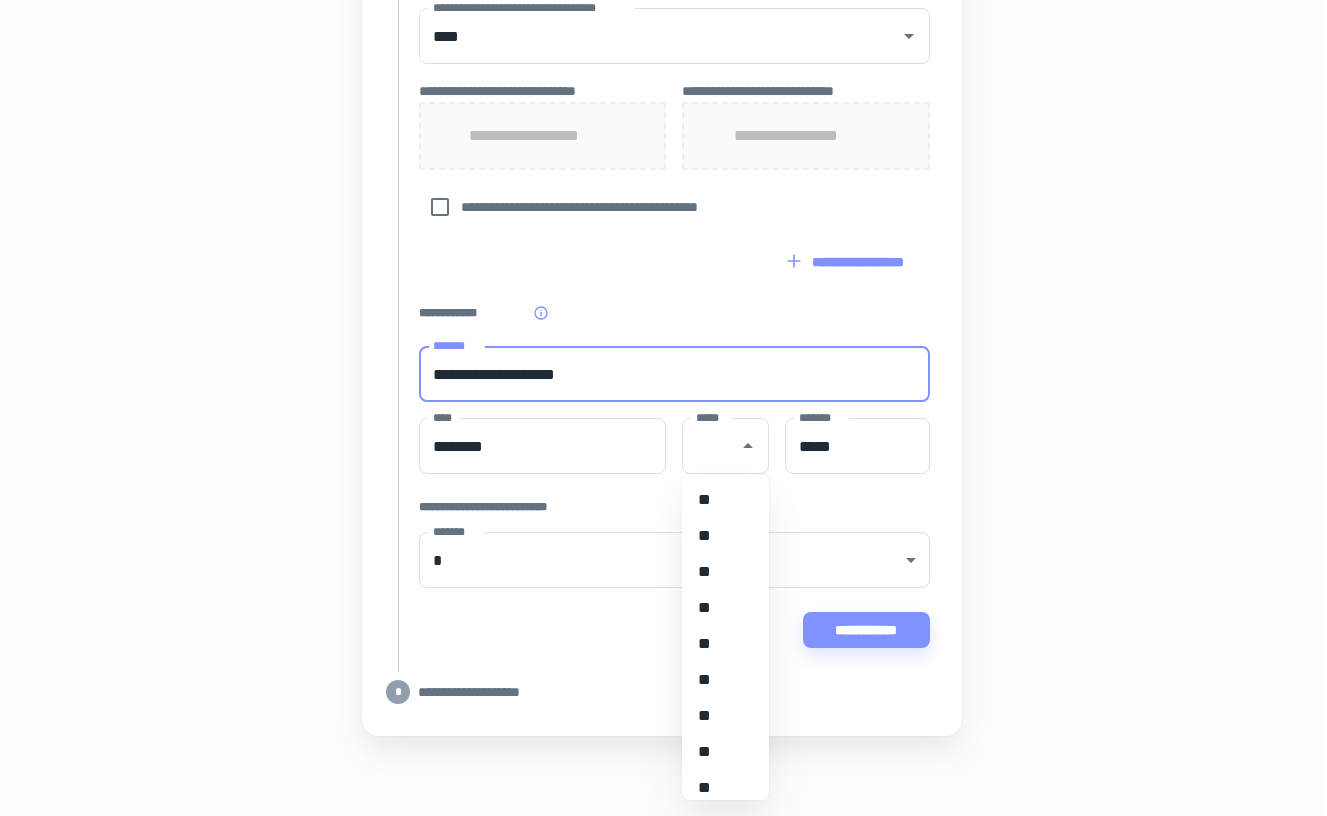 click on "**********" at bounding box center [674, 374] 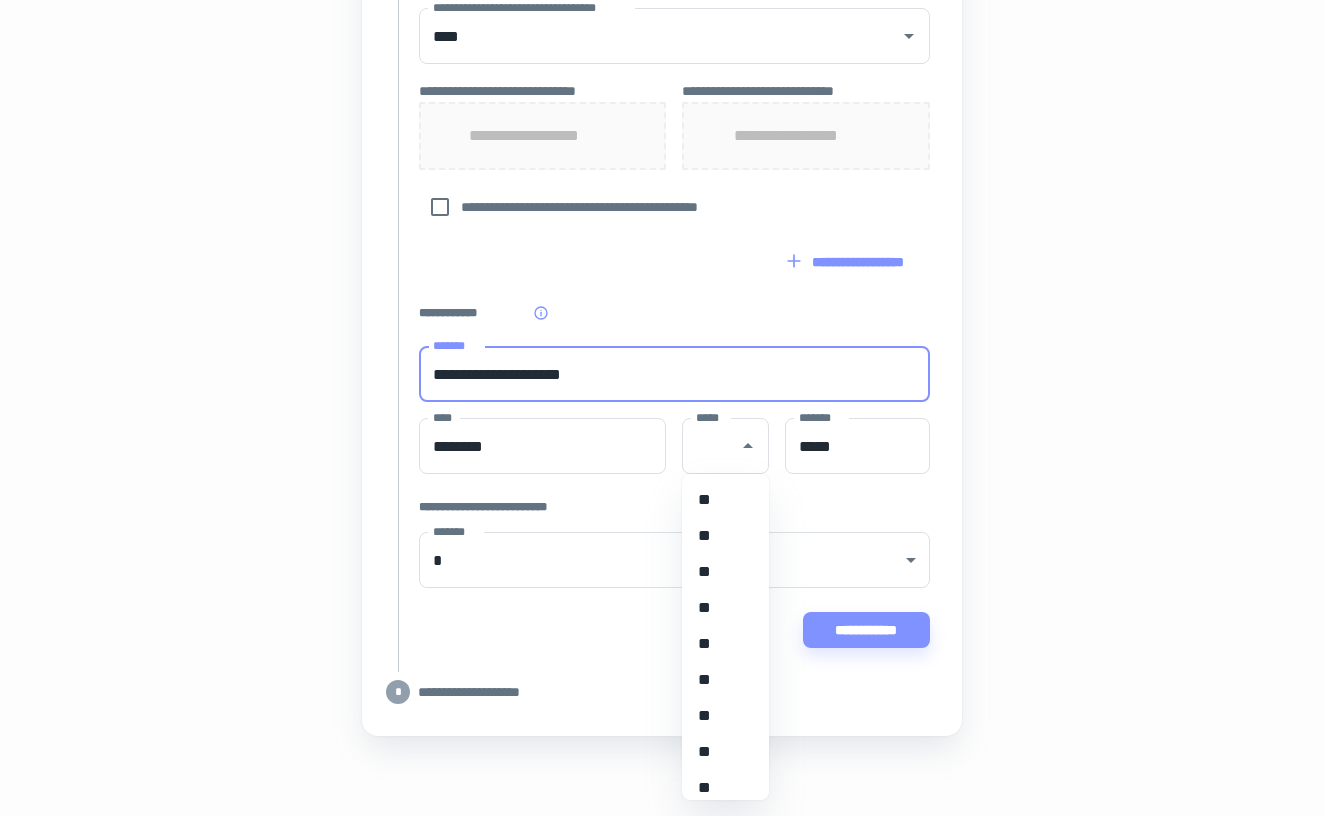 type on "**********" 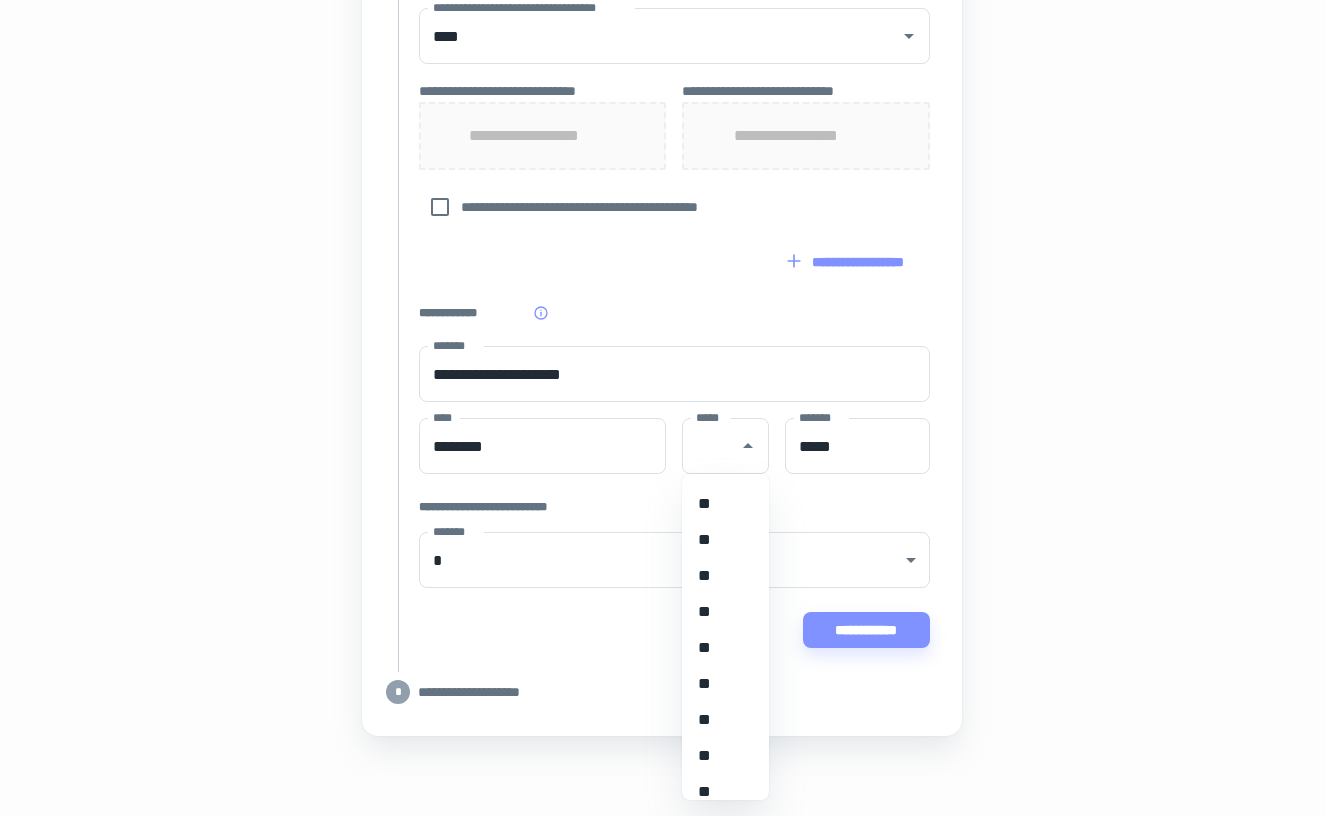 scroll, scrollTop: 1060, scrollLeft: 0, axis: vertical 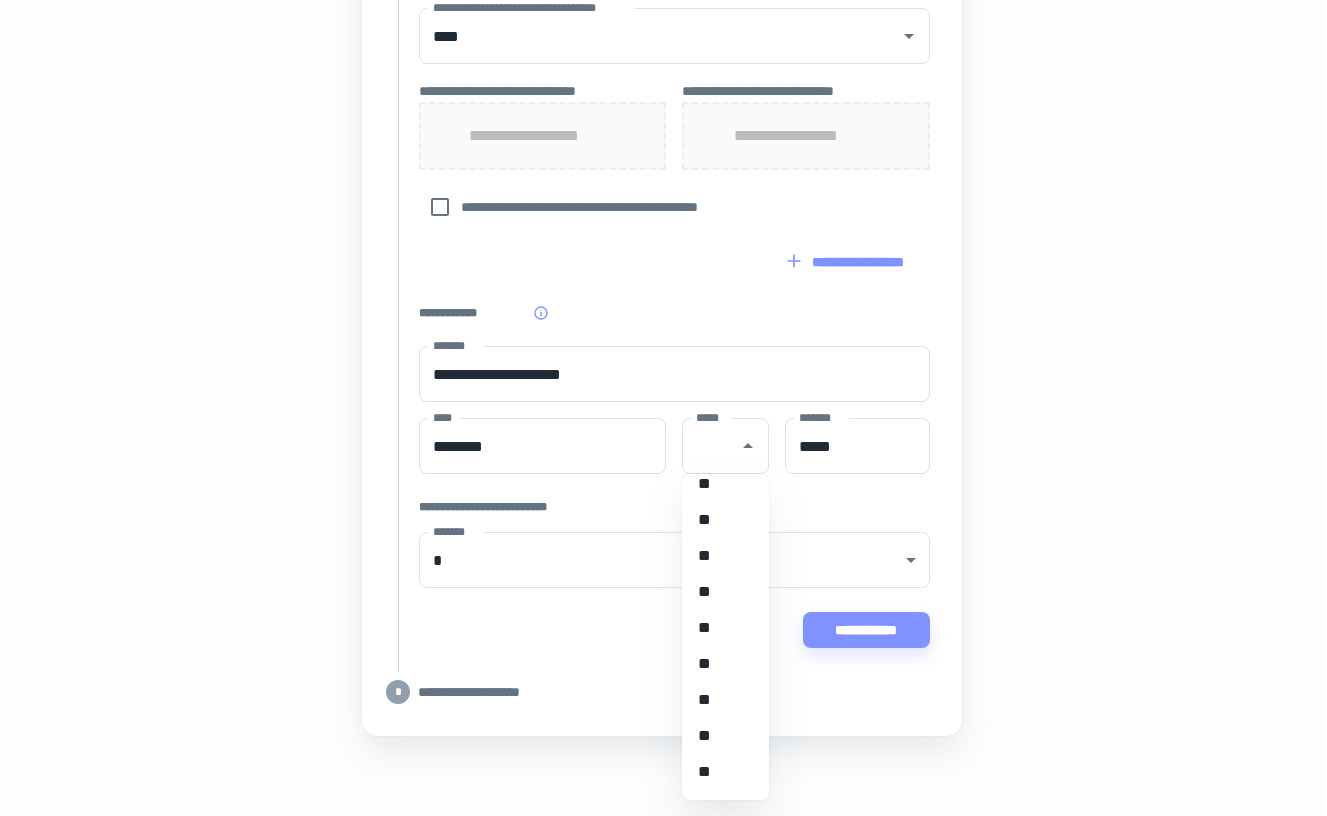 click on "**" at bounding box center [725, 736] 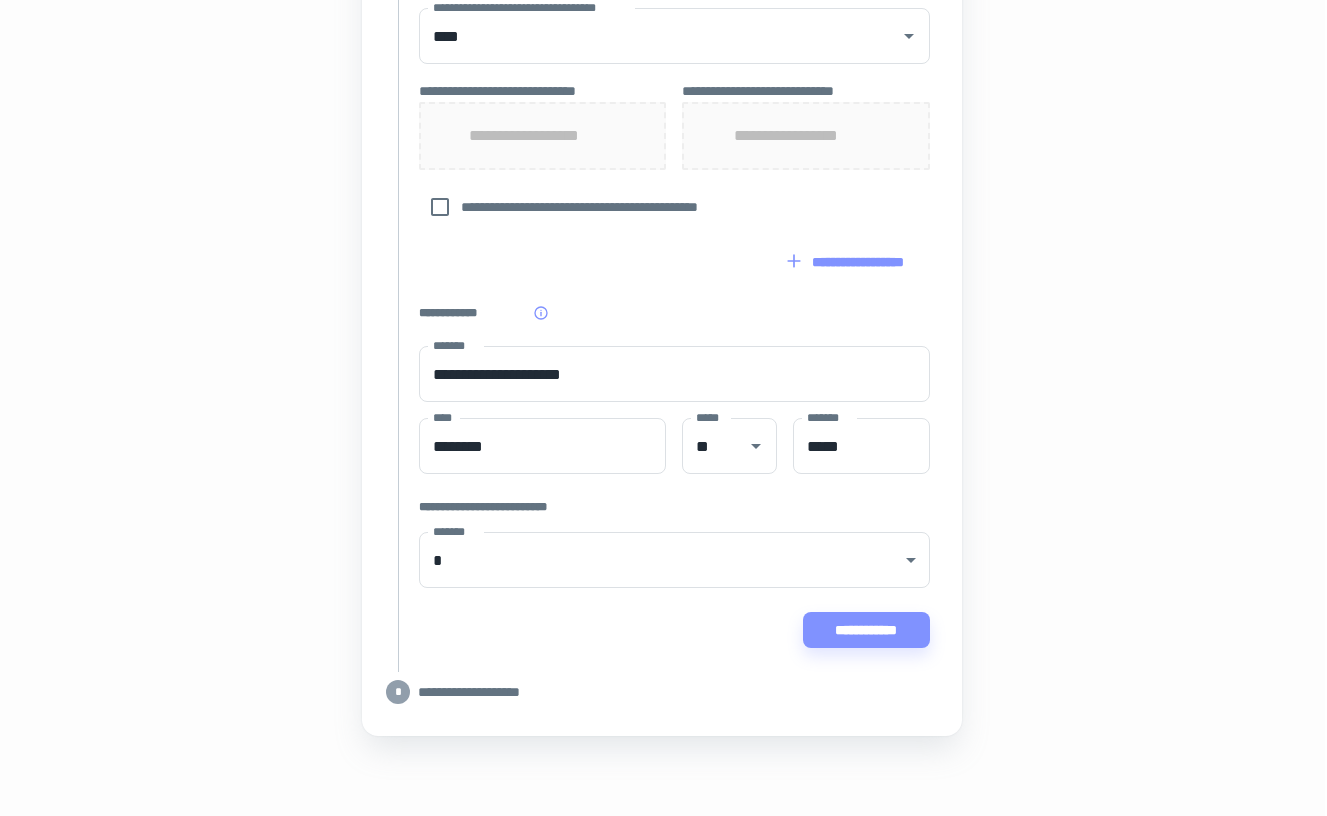 click on "**********" at bounding box center [678, 692] 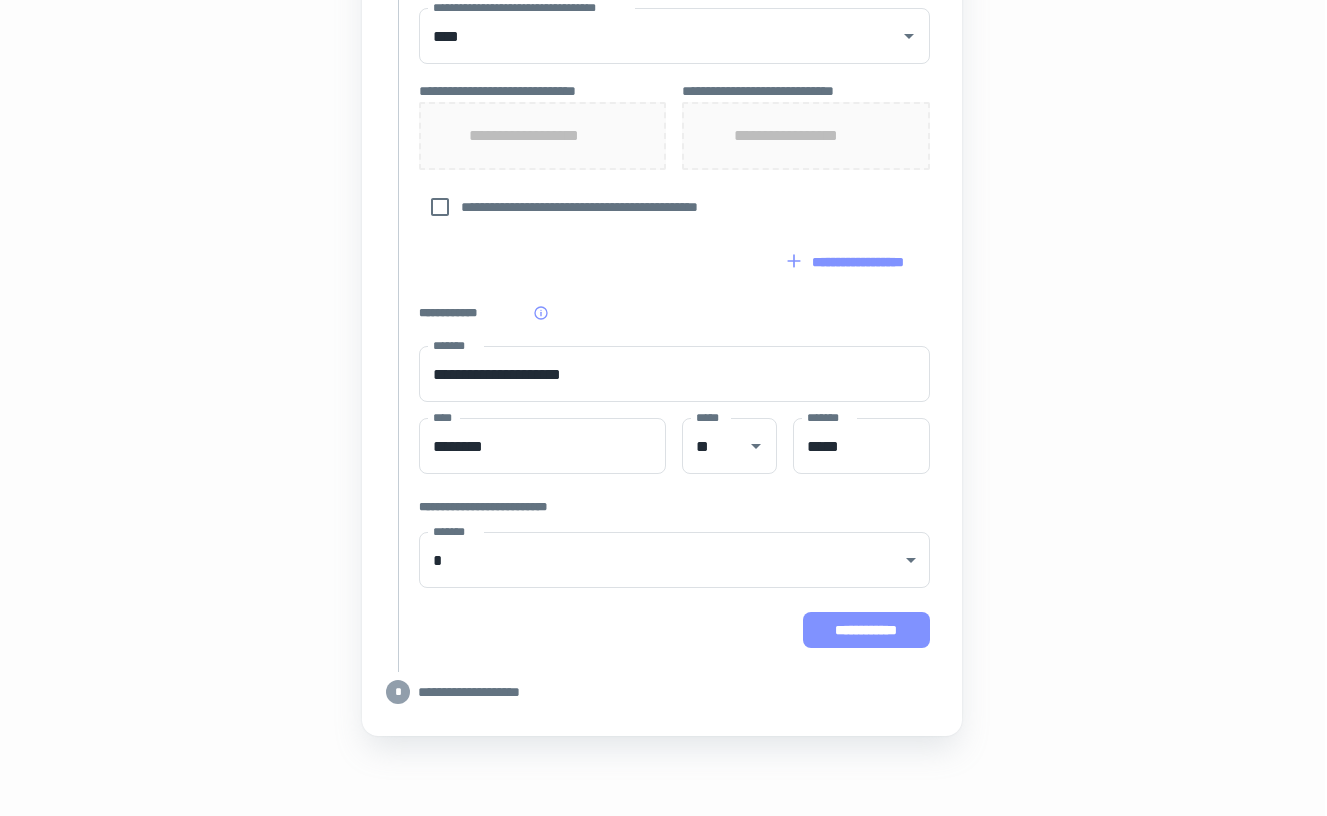 click on "**********" at bounding box center (866, 630) 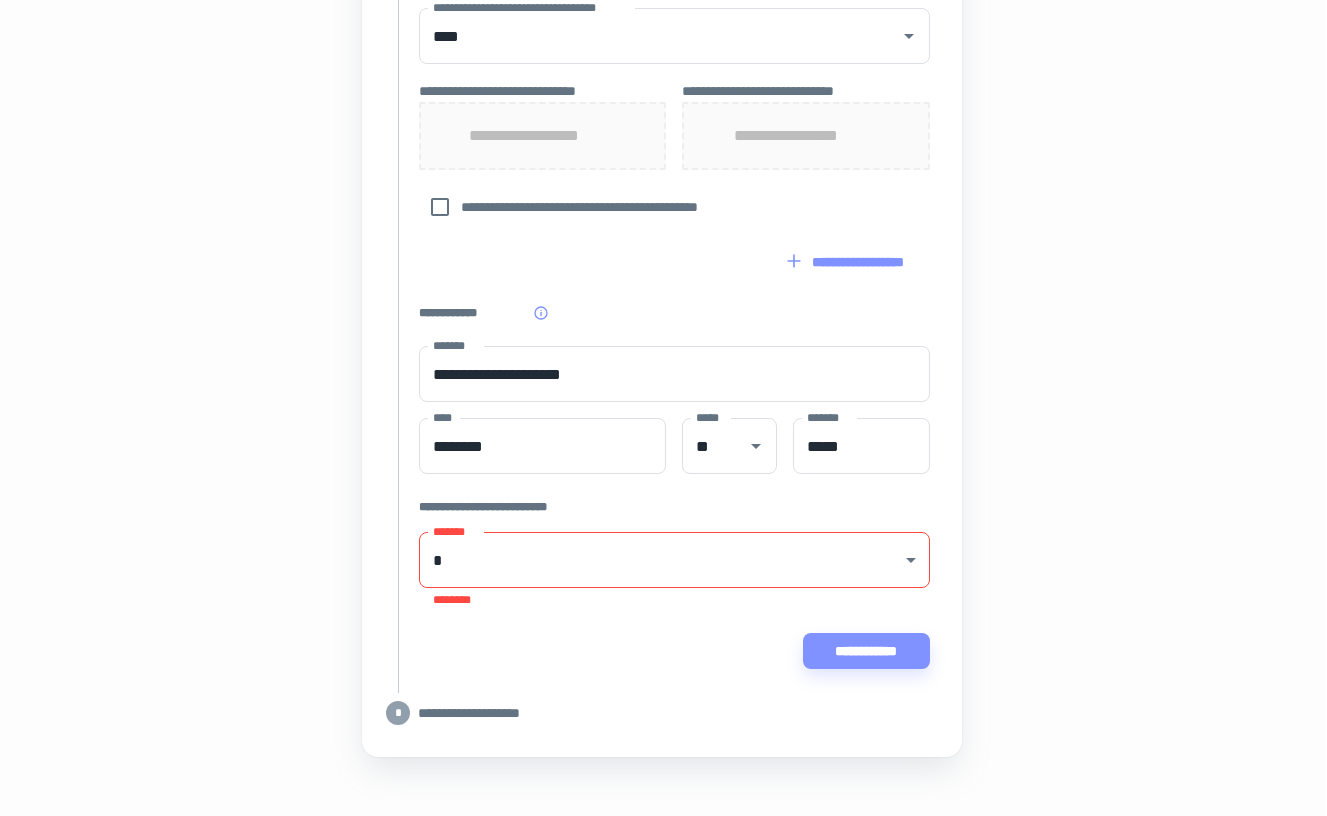 click on "**********" at bounding box center (661, -521) 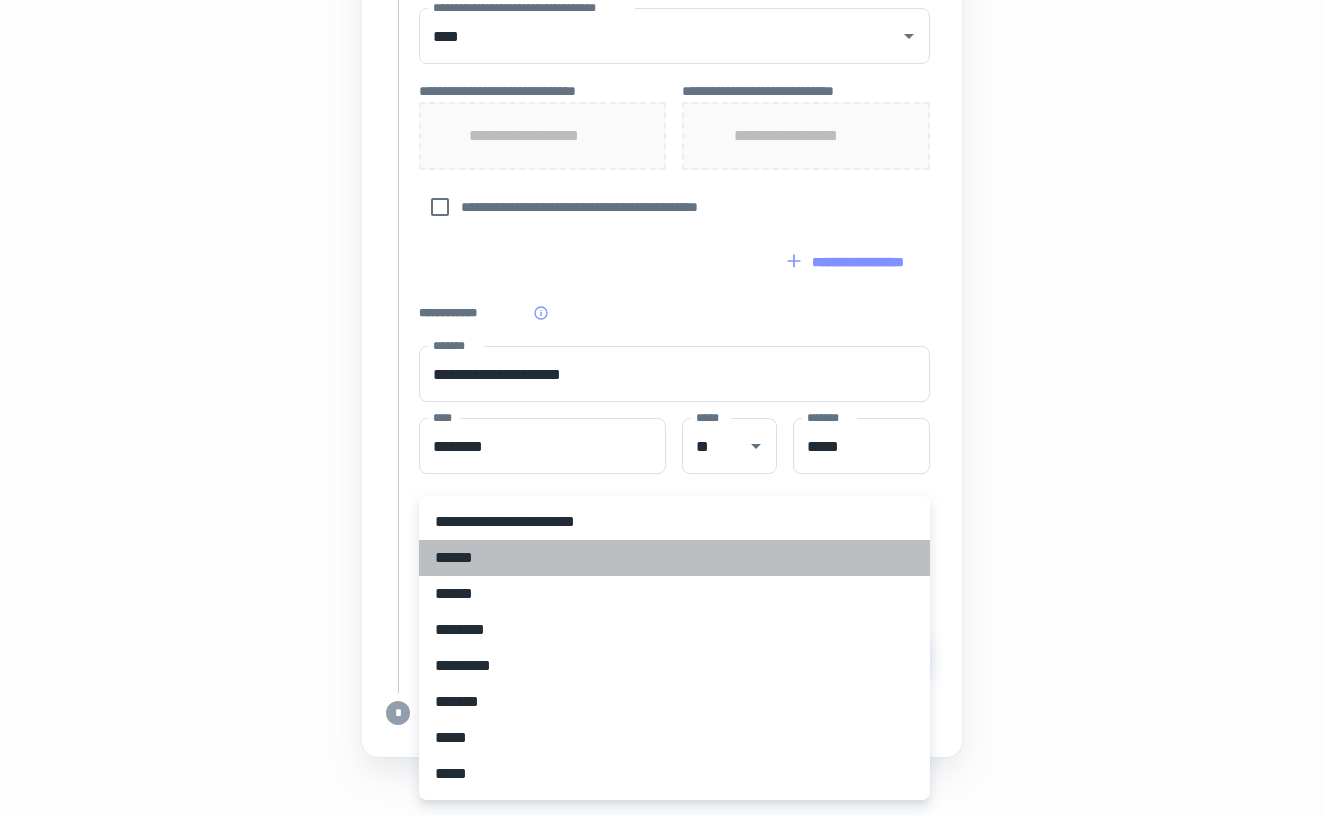 click on "******" at bounding box center (674, 558) 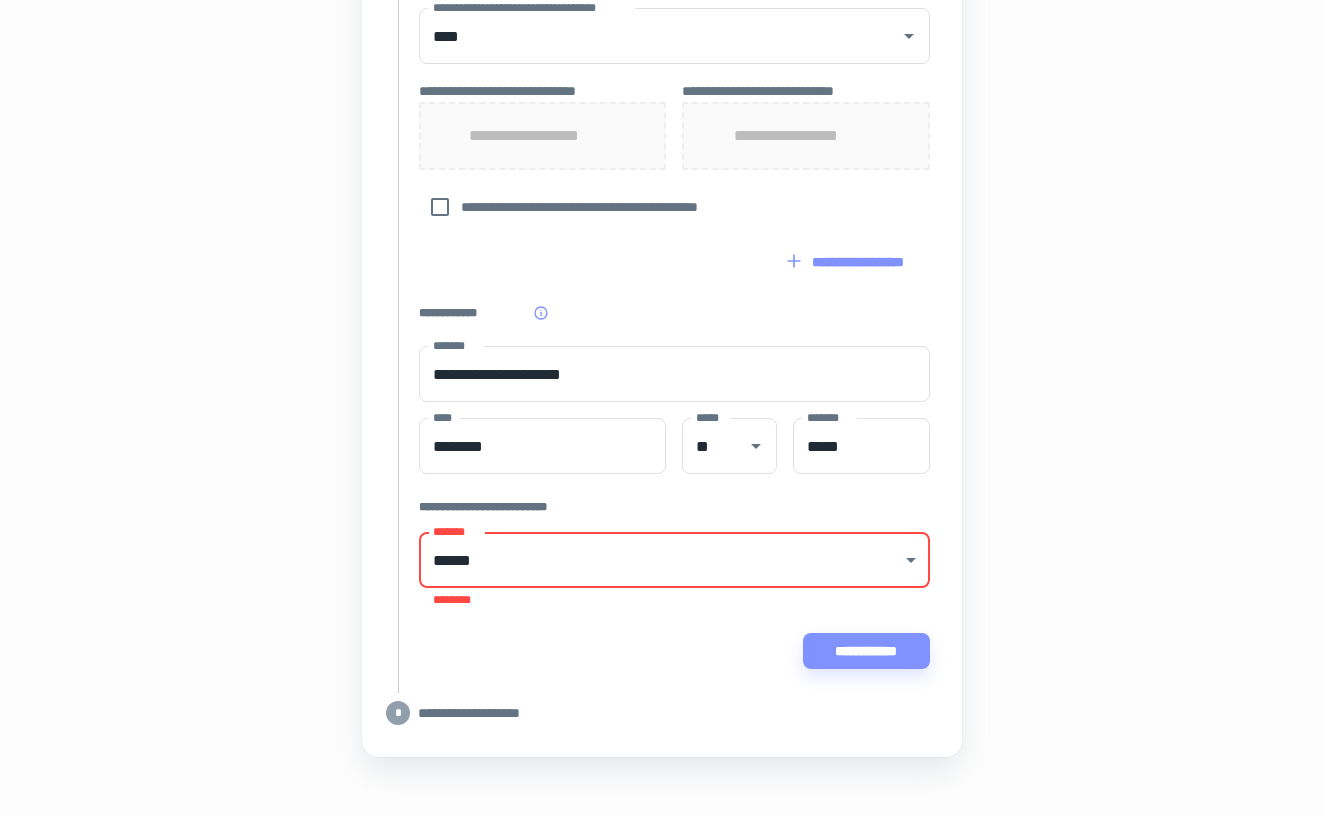 click on "**********" at bounding box center (662, 36) 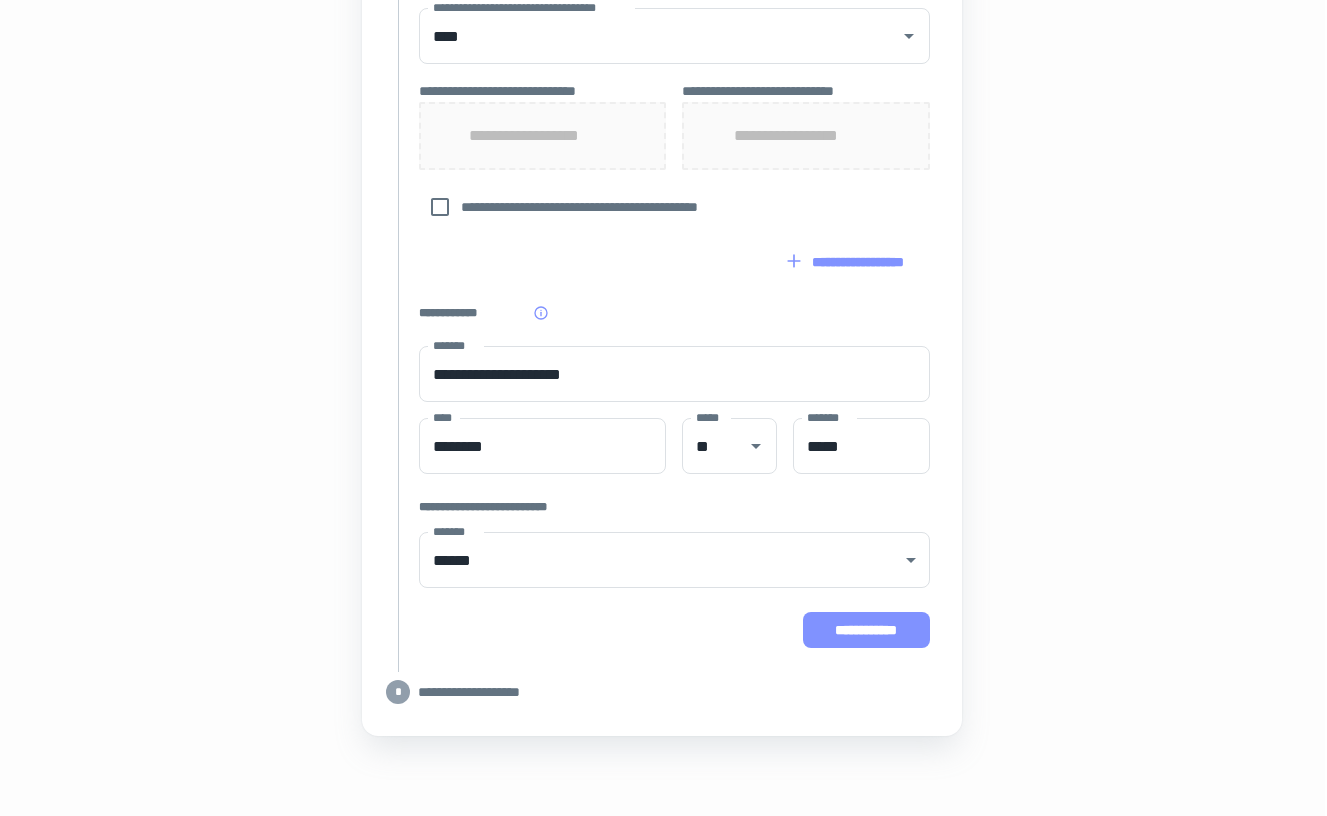 click on "**********" at bounding box center (866, 630) 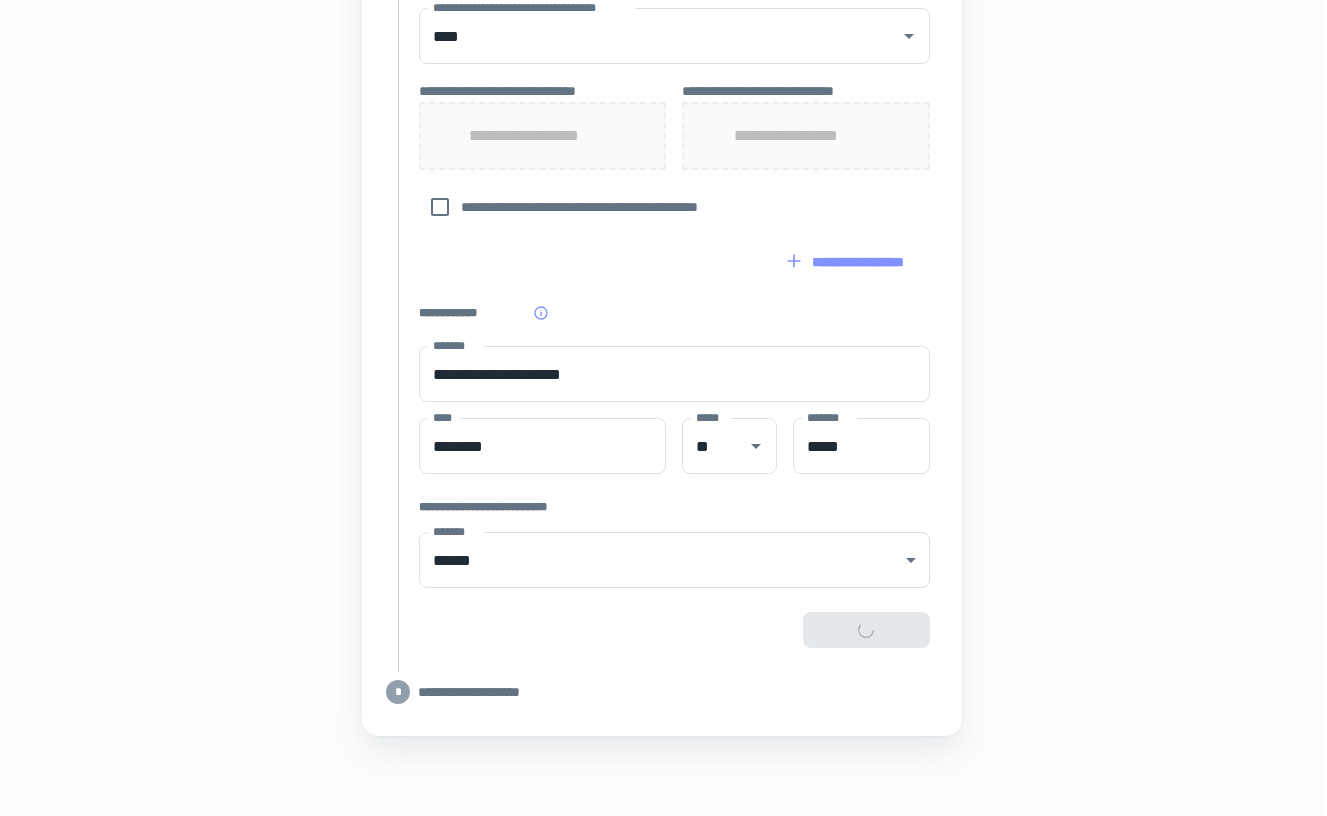 type on "**********" 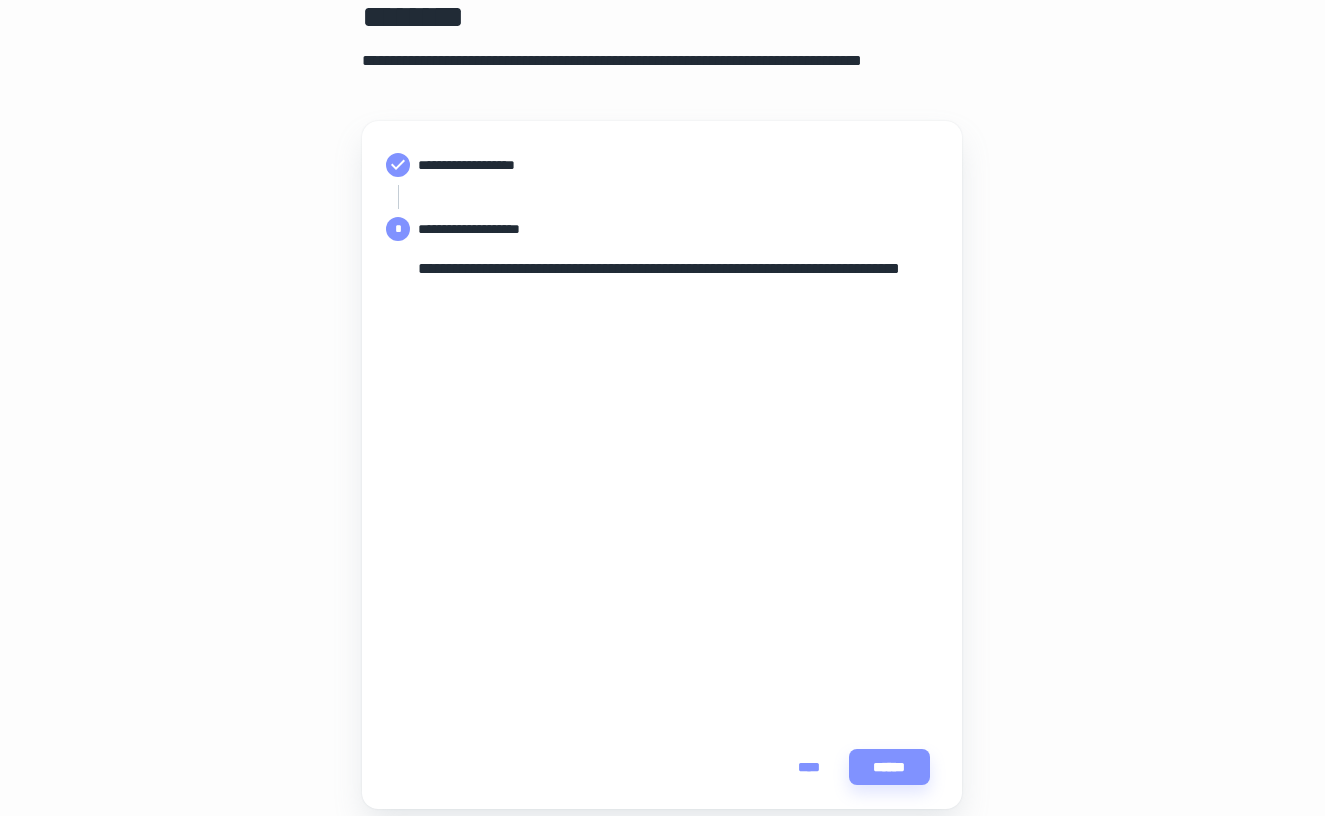 scroll, scrollTop: 92, scrollLeft: 2, axis: both 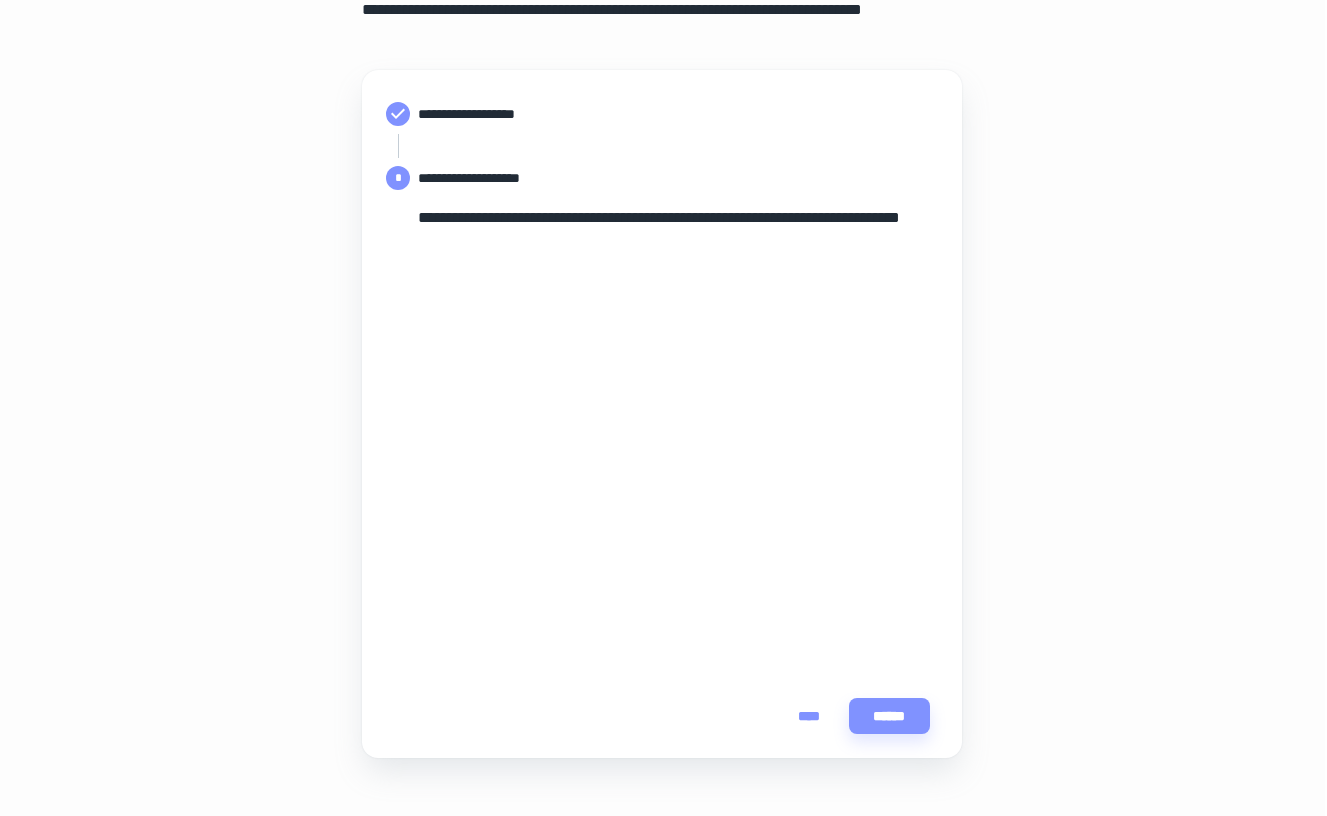 click on "****" at bounding box center (809, 716) 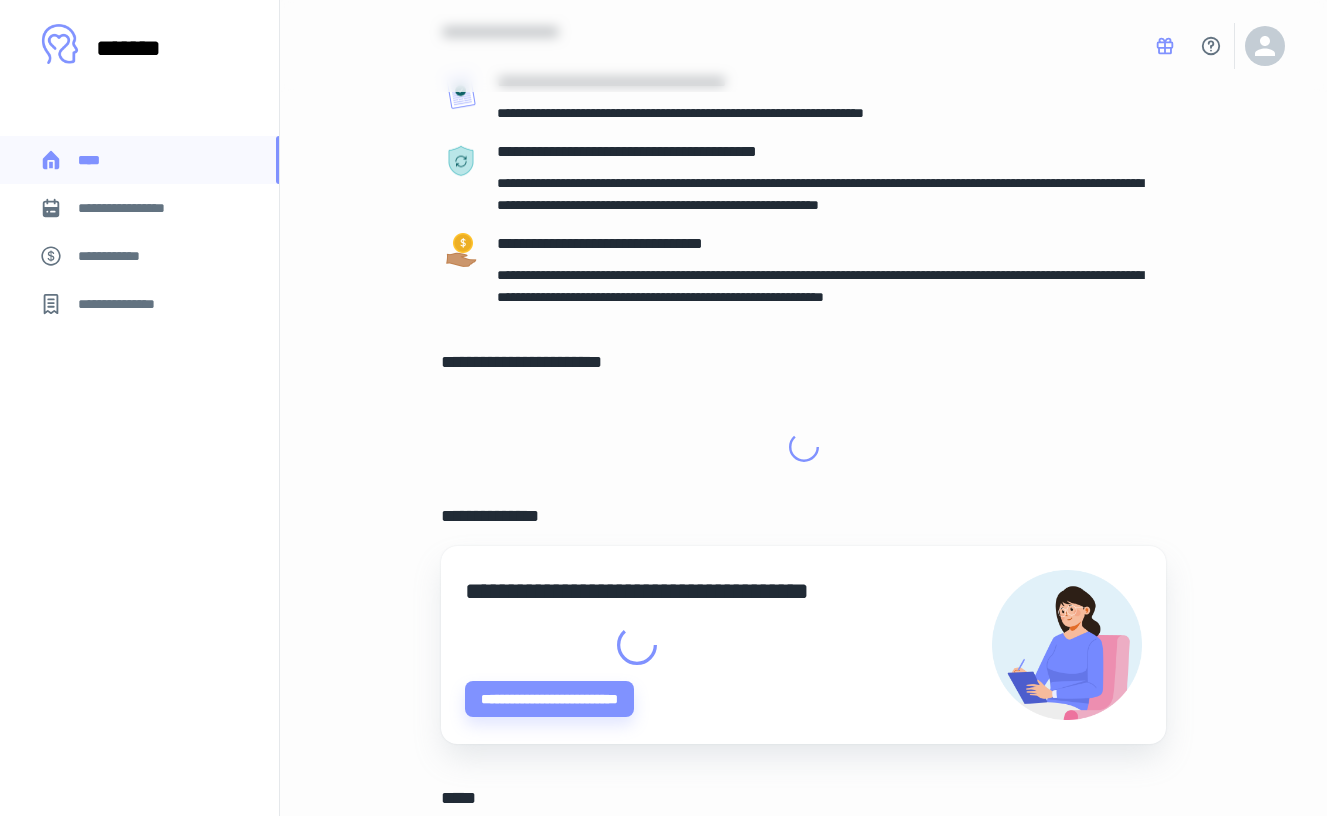 scroll, scrollTop: 0, scrollLeft: 0, axis: both 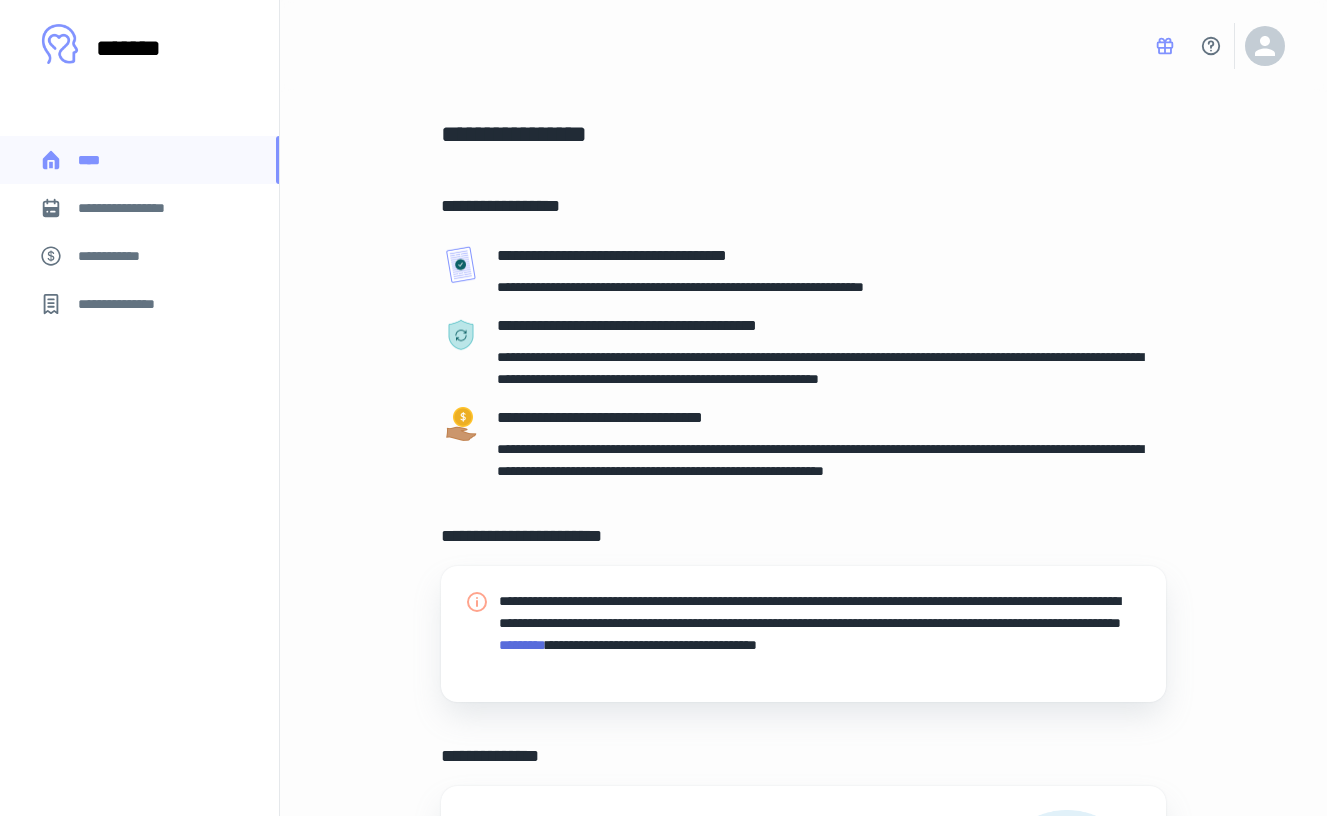 click on "**********" at bounding box center [721, 295] 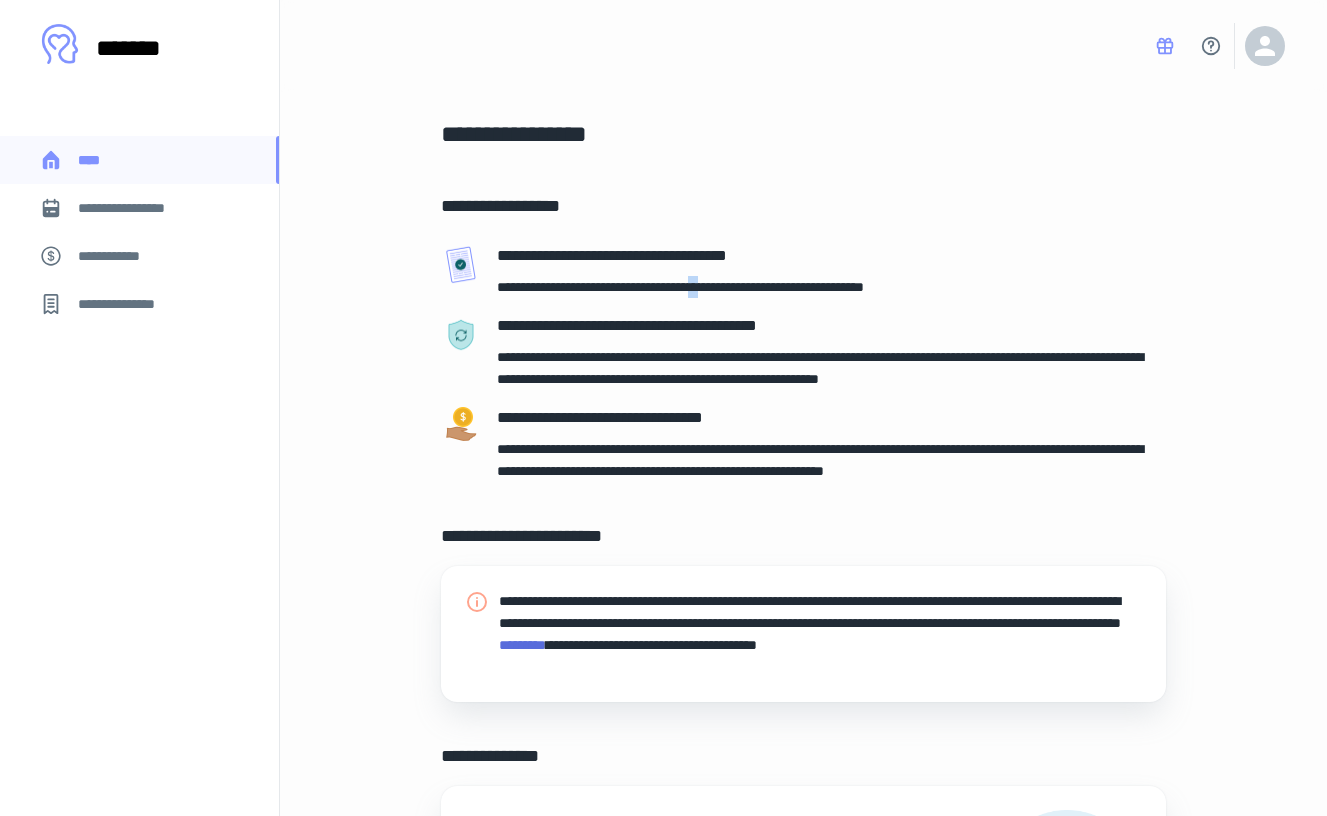 click on "**********" at bounding box center [721, 295] 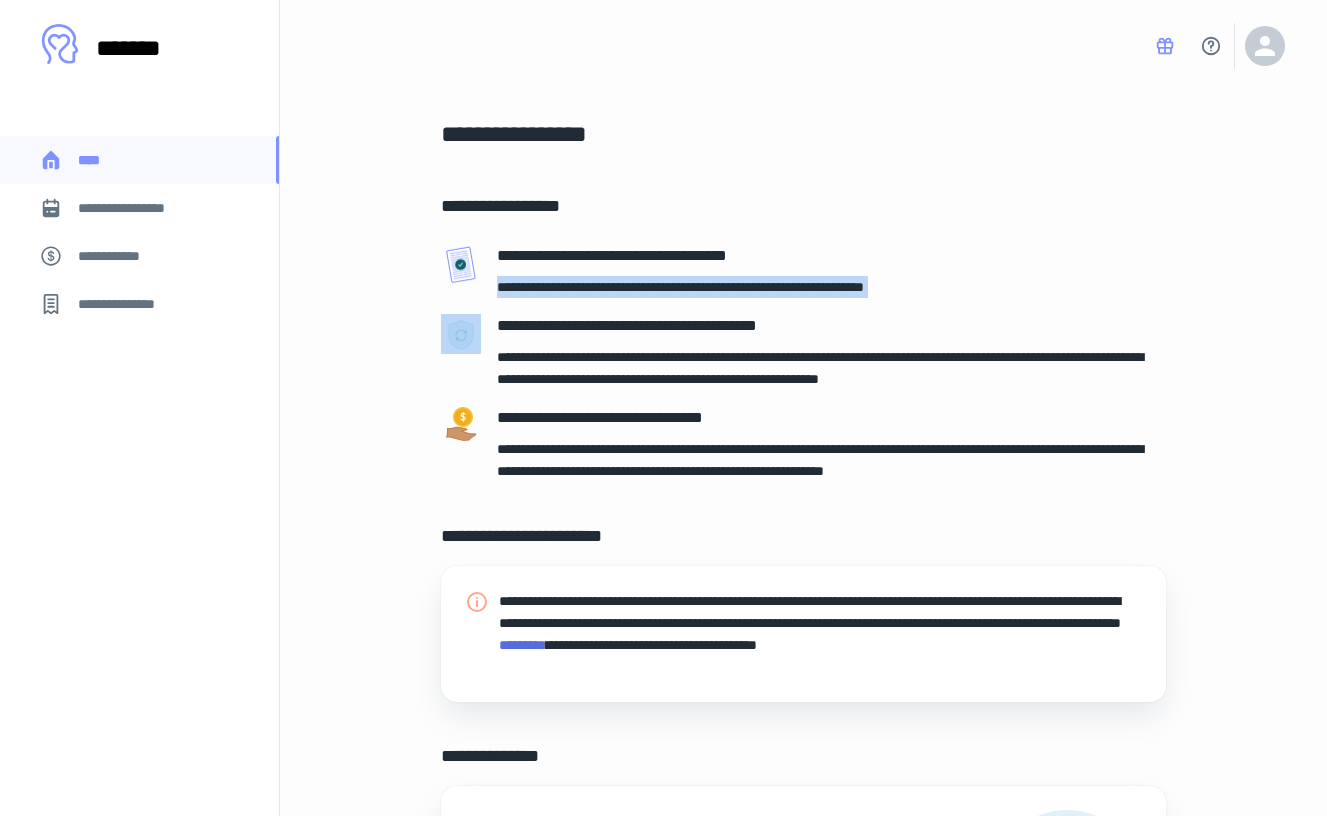 click on "**********" at bounding box center (721, 295) 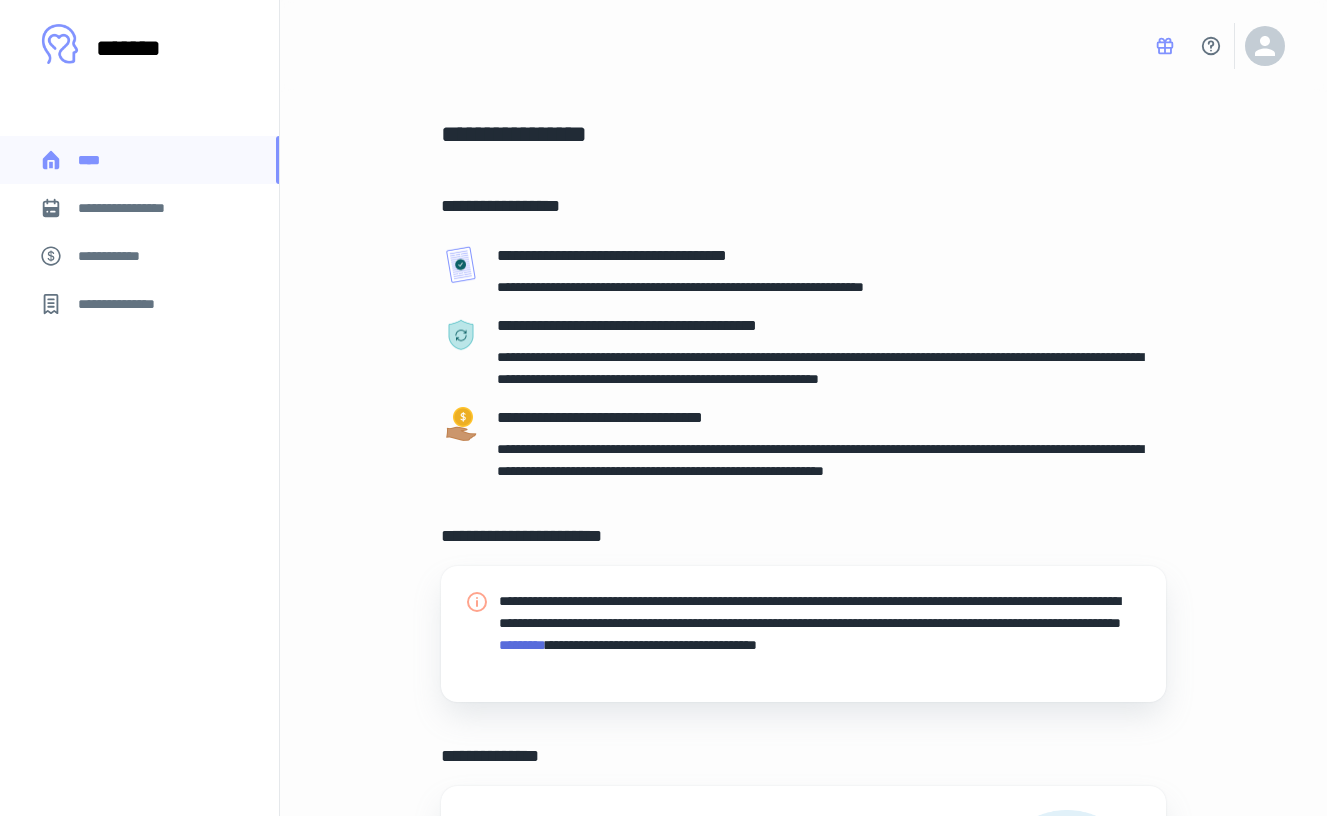 click on "**********" at bounding box center (832, 376) 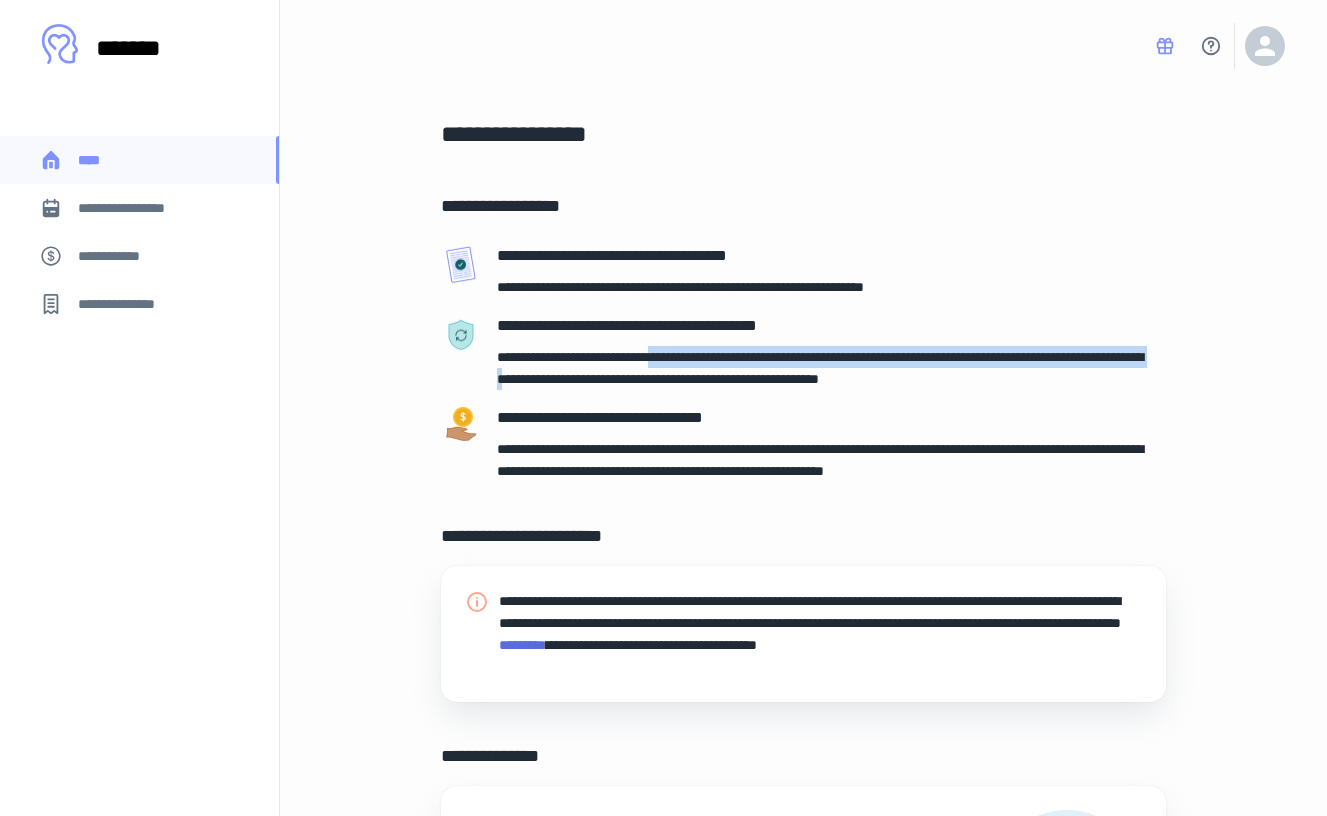 drag, startPoint x: 681, startPoint y: 354, endPoint x: 681, endPoint y: 376, distance: 22 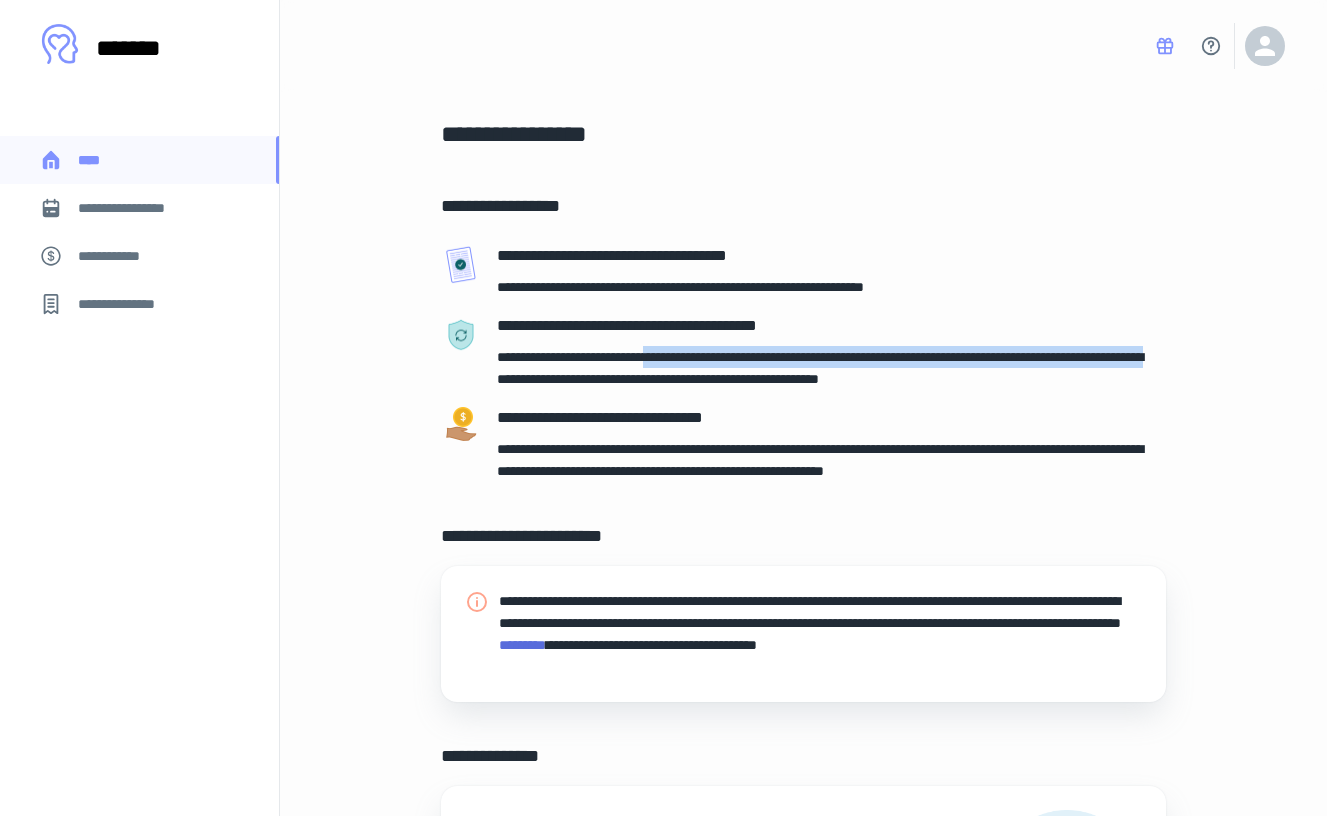 drag, startPoint x: 679, startPoint y: 356, endPoint x: 673, endPoint y: 381, distance: 25.70992 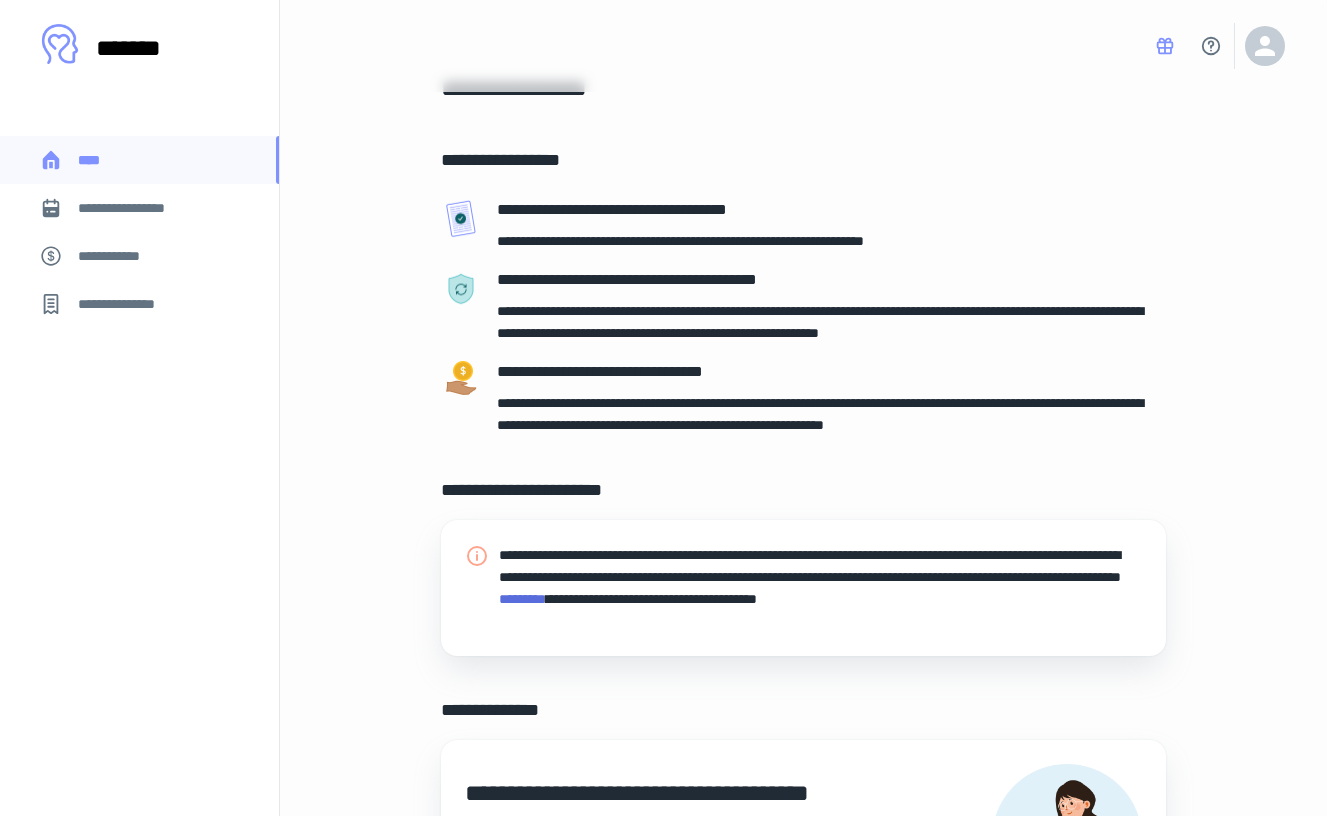 scroll, scrollTop: 50, scrollLeft: 0, axis: vertical 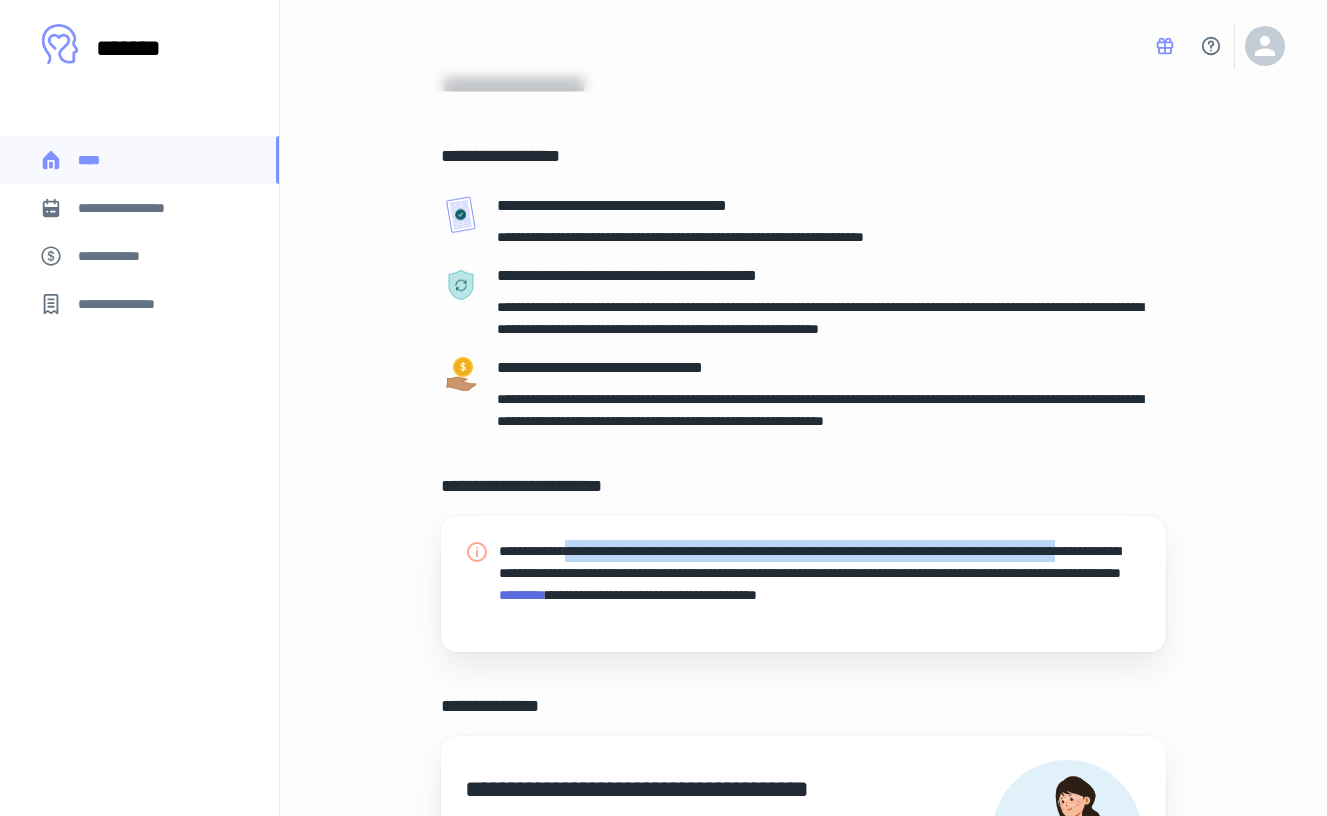 drag, startPoint x: 585, startPoint y: 549, endPoint x: 584, endPoint y: 579, distance: 30.016663 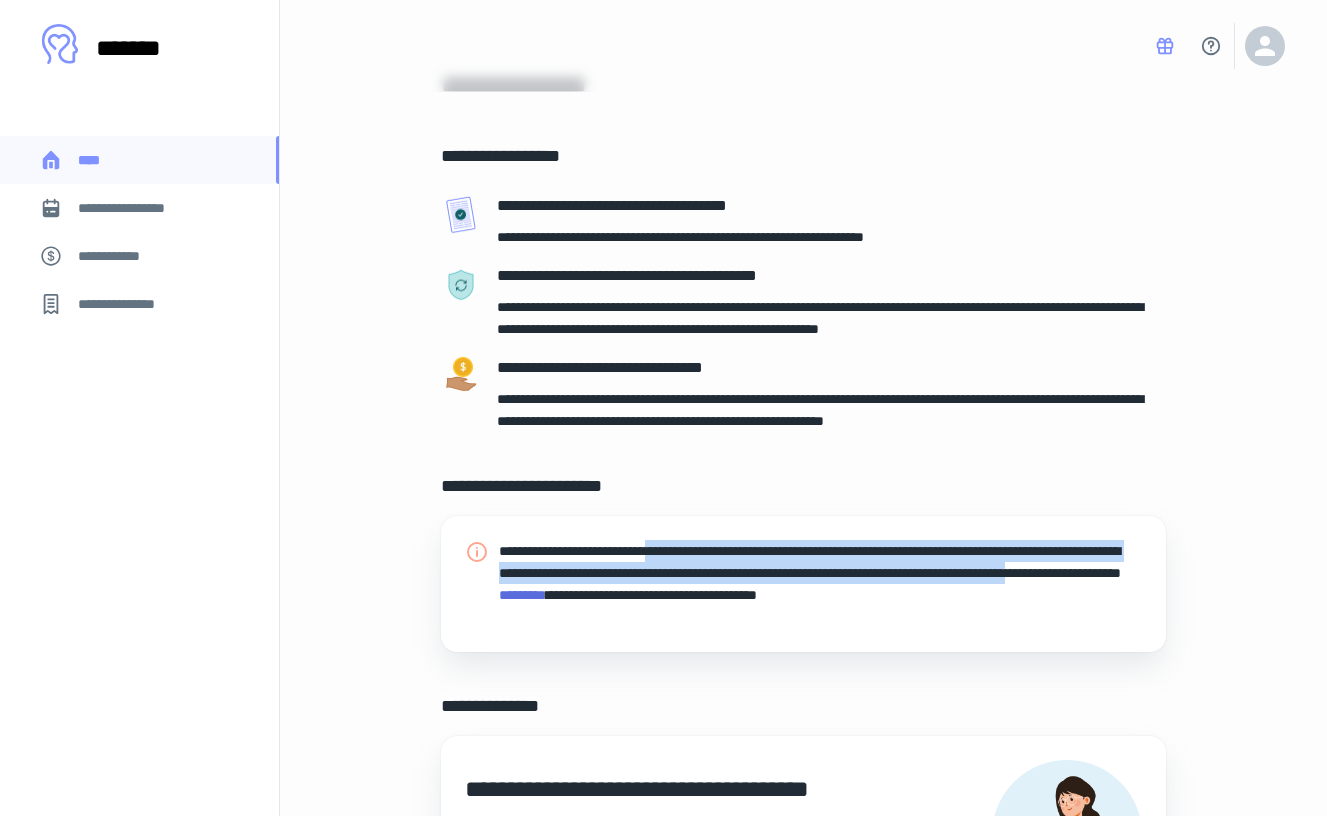drag, startPoint x: 674, startPoint y: 594, endPoint x: 676, endPoint y: 558, distance: 36.05551 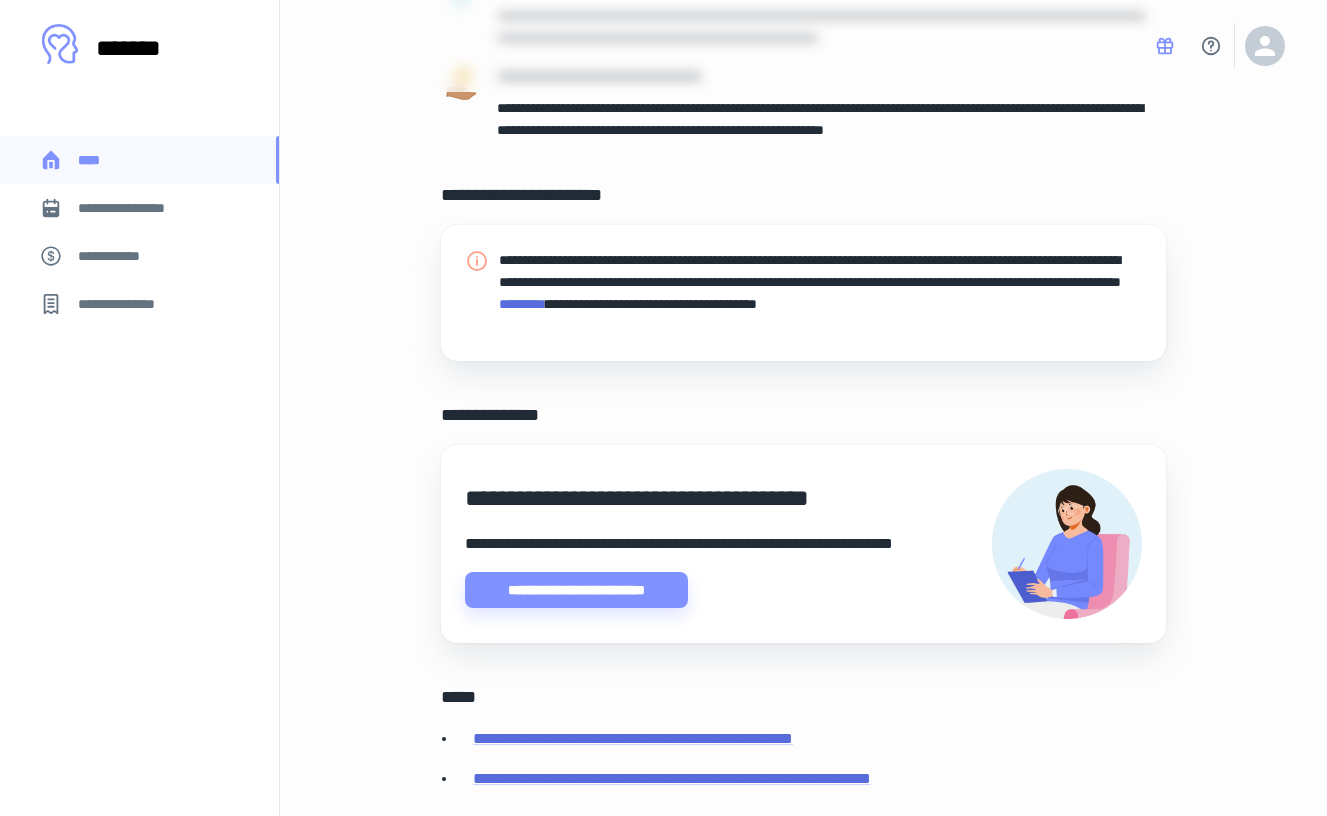 scroll, scrollTop: 338, scrollLeft: 0, axis: vertical 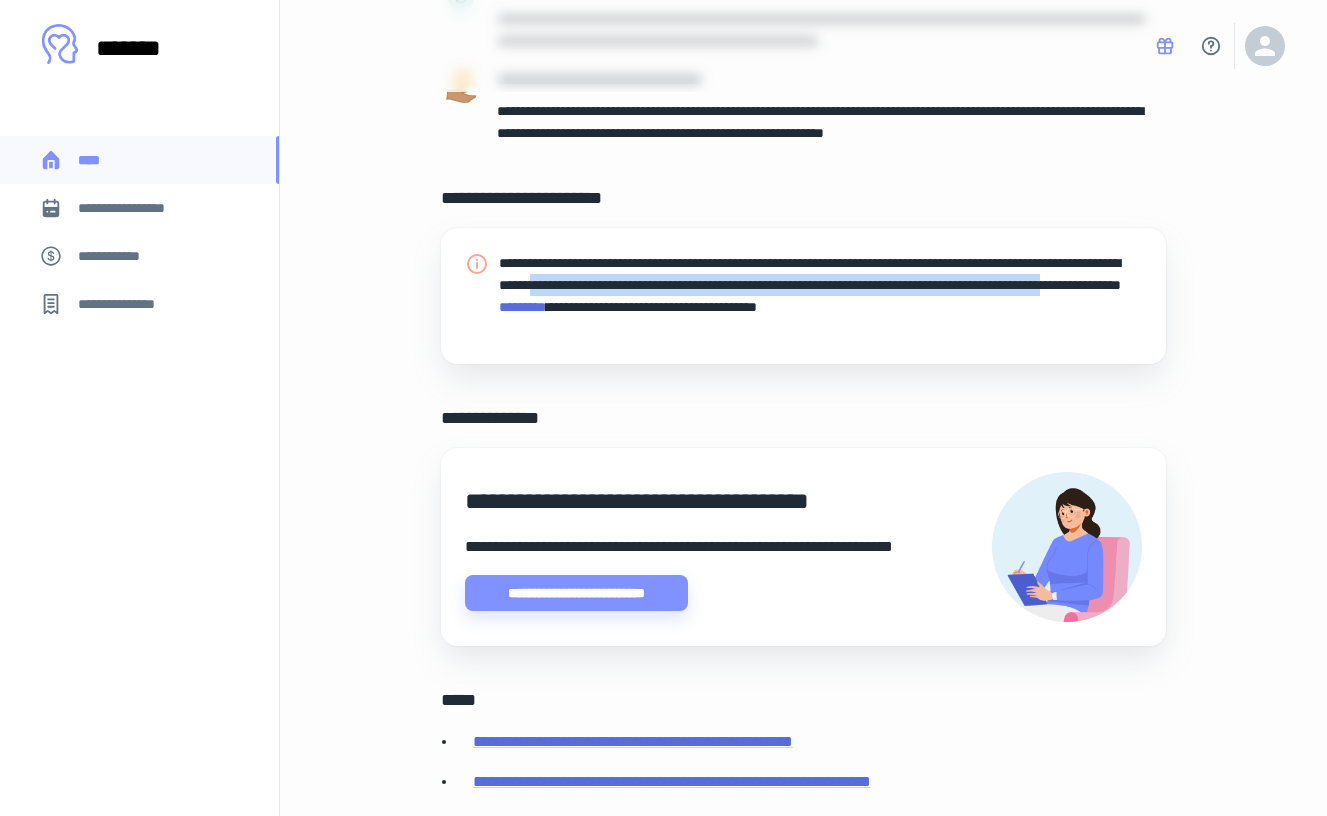 drag, startPoint x: 722, startPoint y: 281, endPoint x: 718, endPoint y: 301, distance: 20.396078 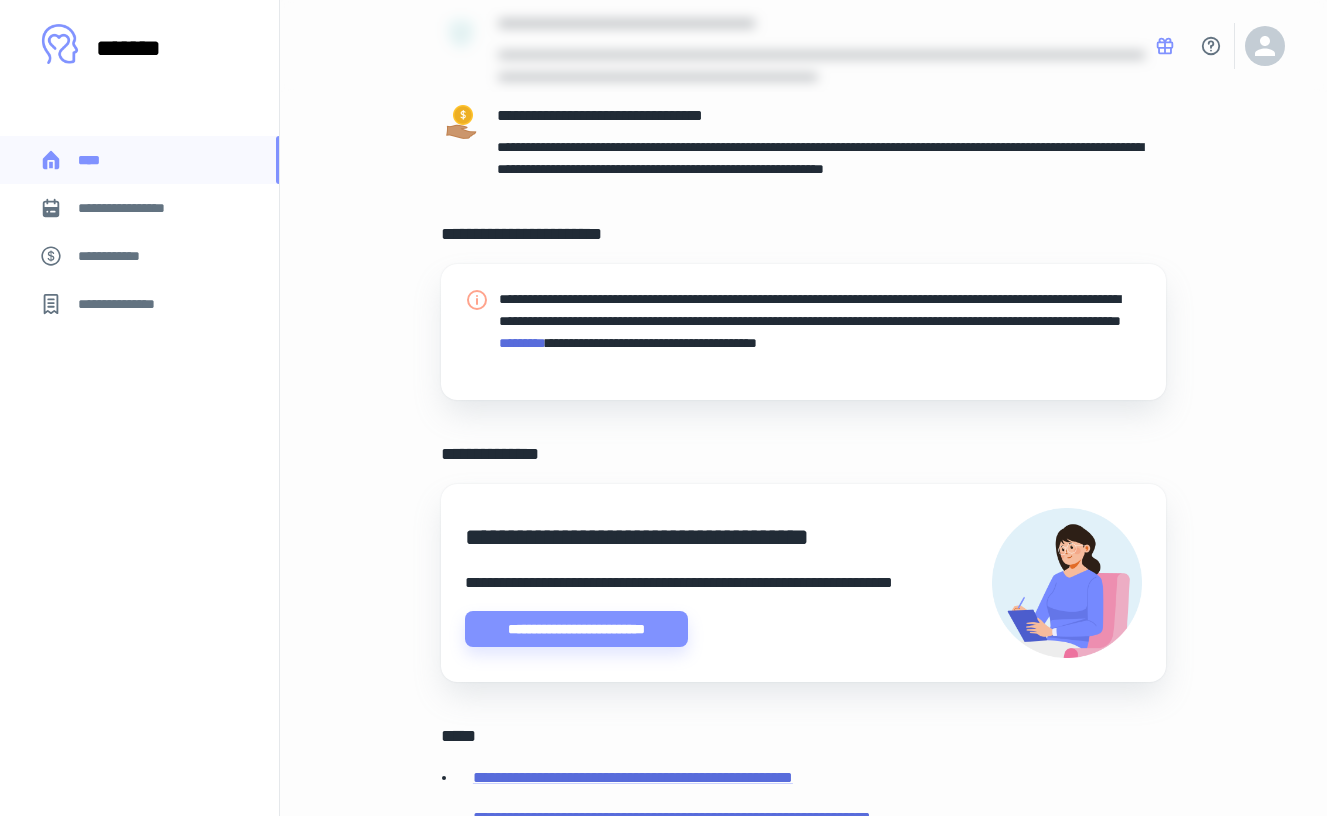 scroll, scrollTop: 0, scrollLeft: 0, axis: both 